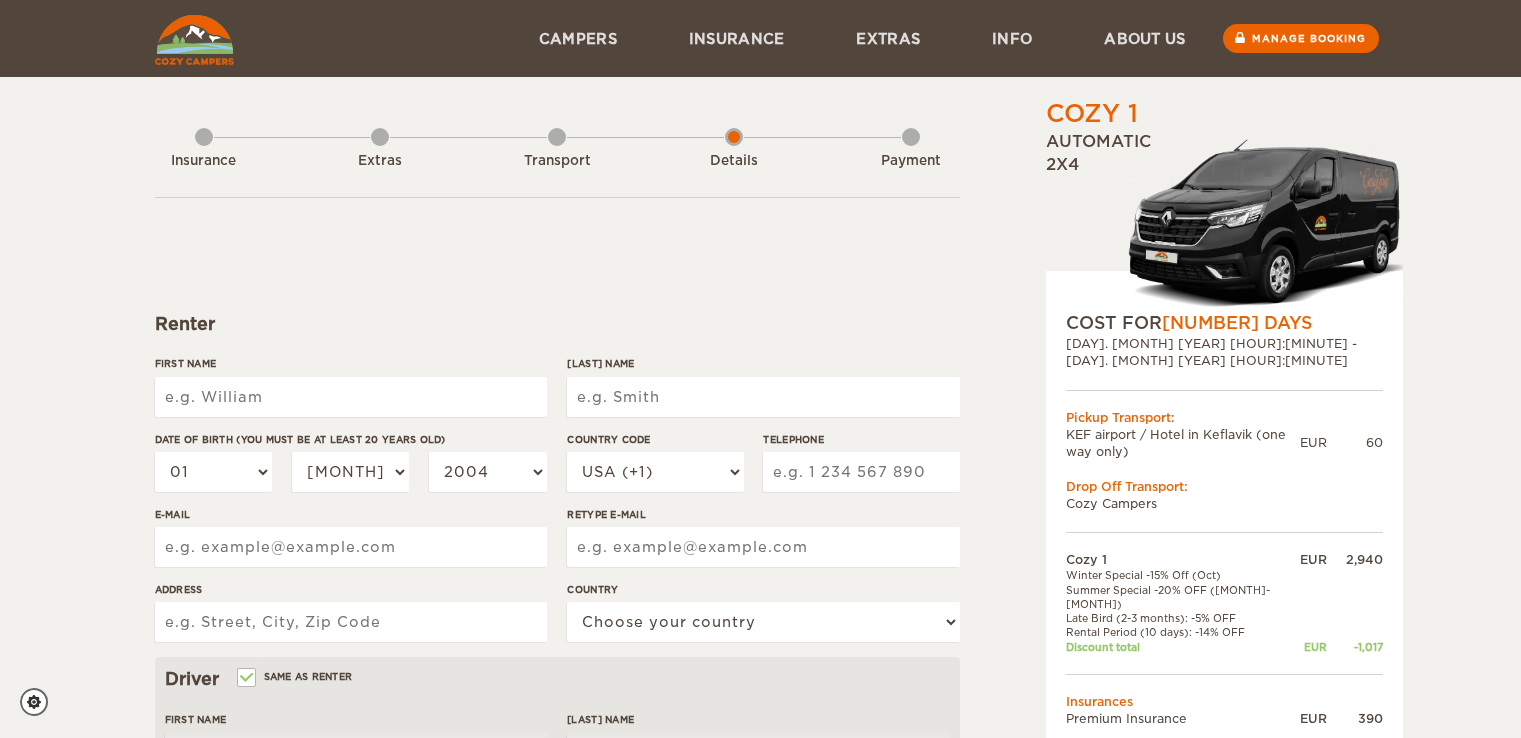 scroll, scrollTop: 0, scrollLeft: 0, axis: both 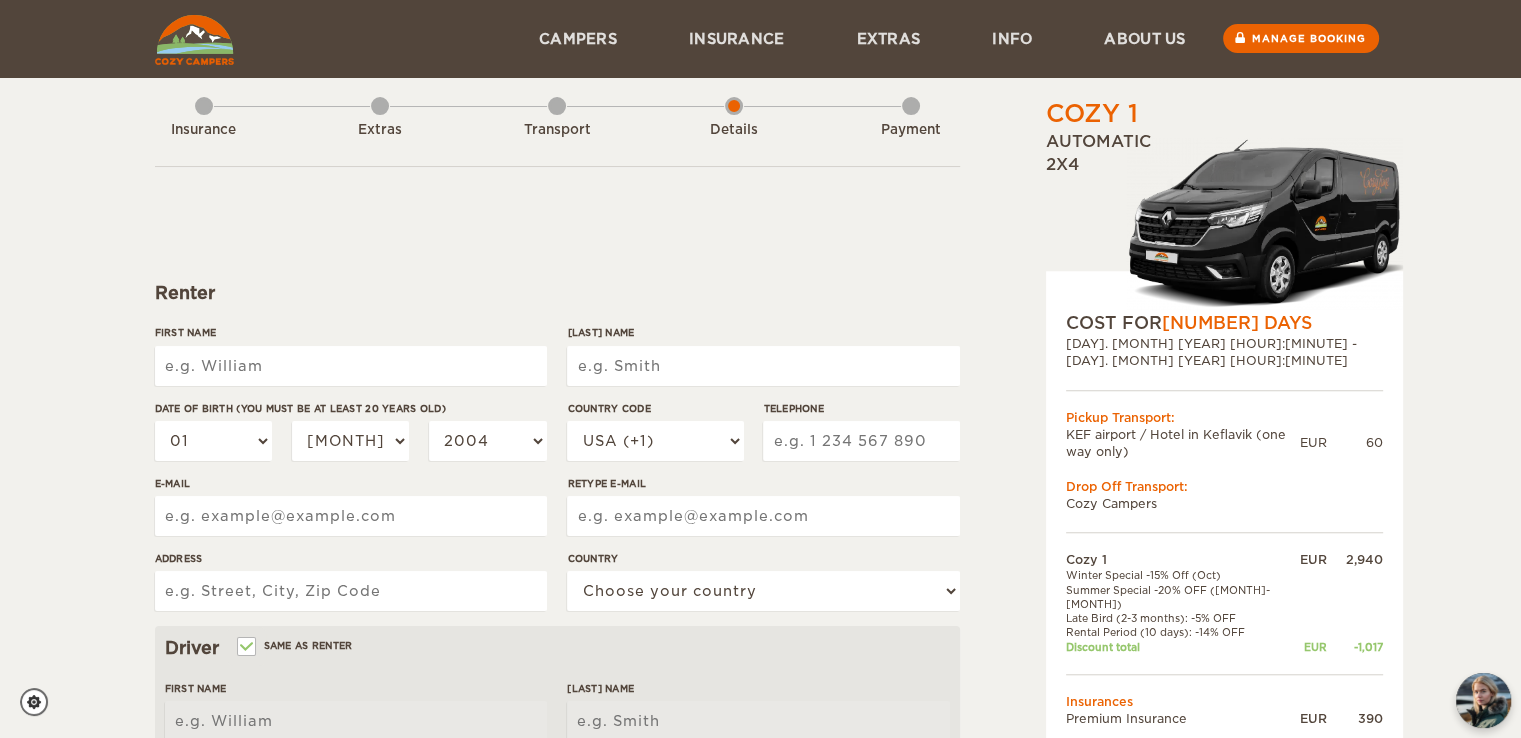 click on "First Name" at bounding box center (351, 366) 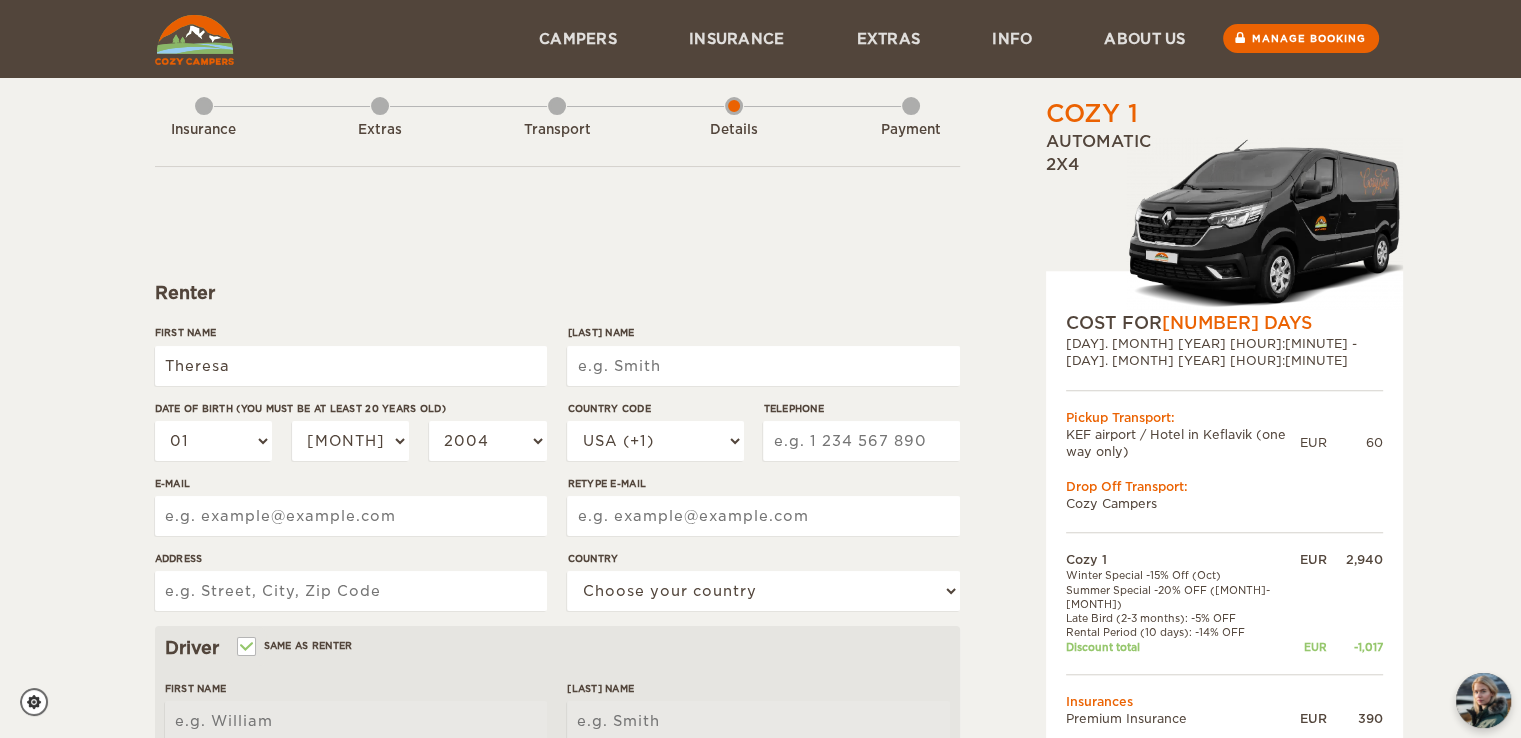 type on "Heuermann" 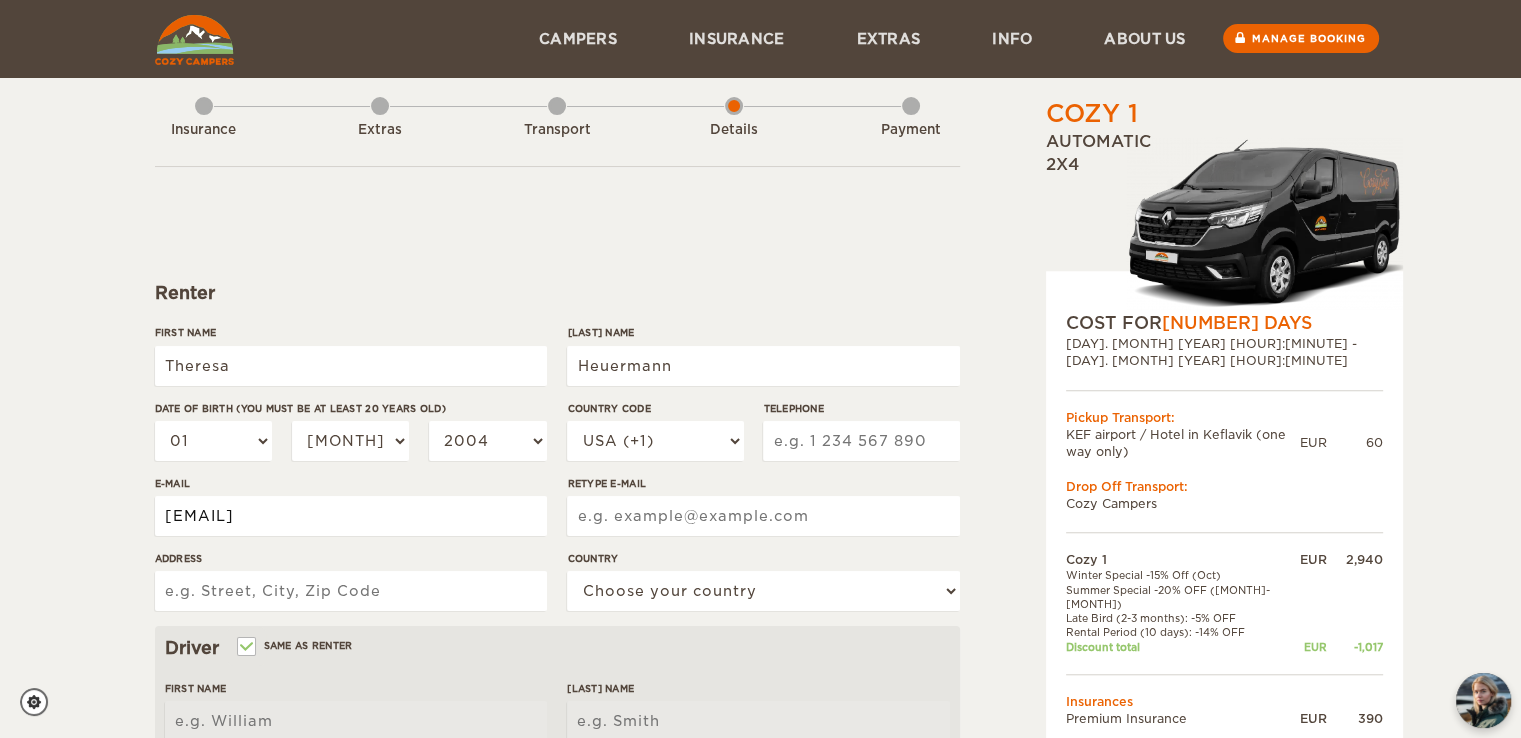 type on "[EMAIL]" 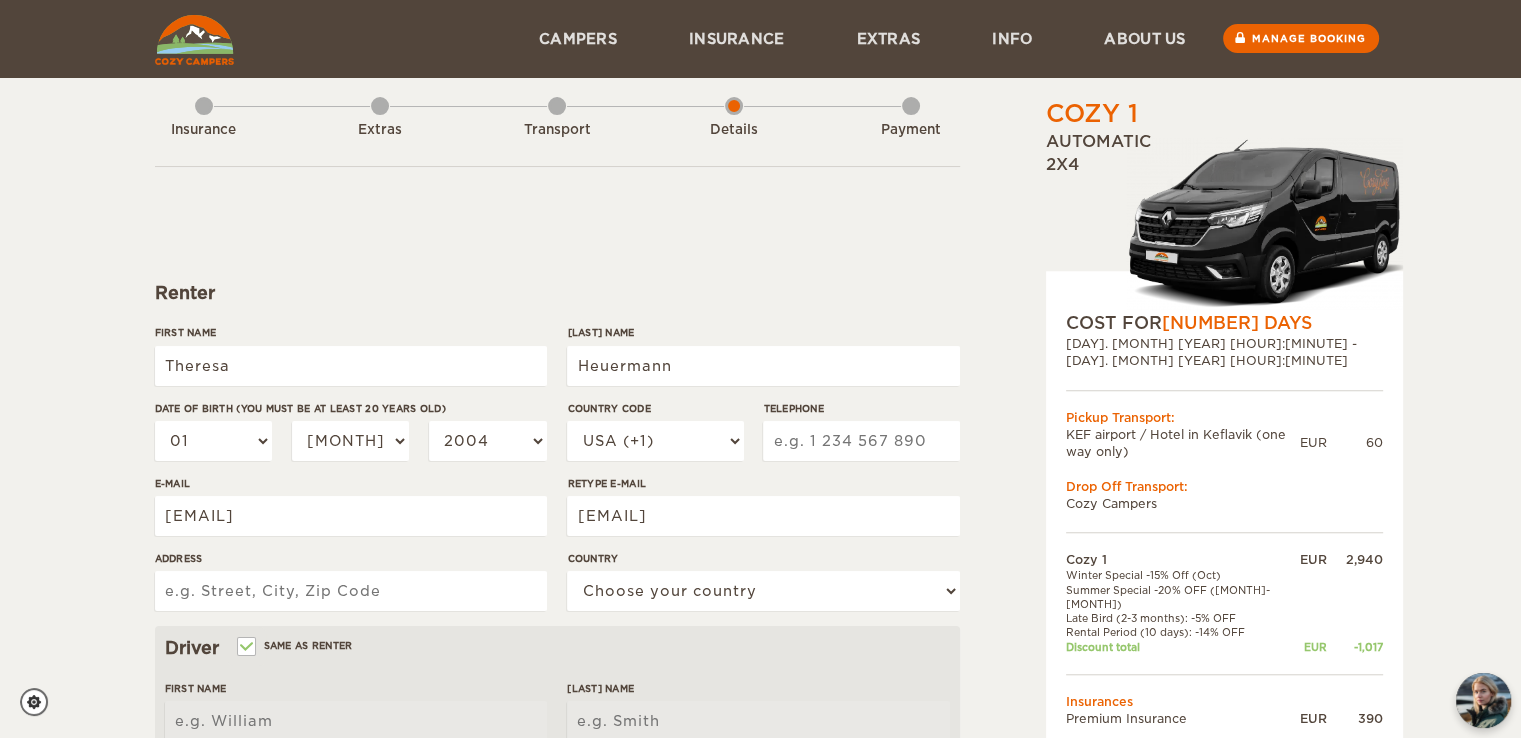 type on "[ADDRESS]" 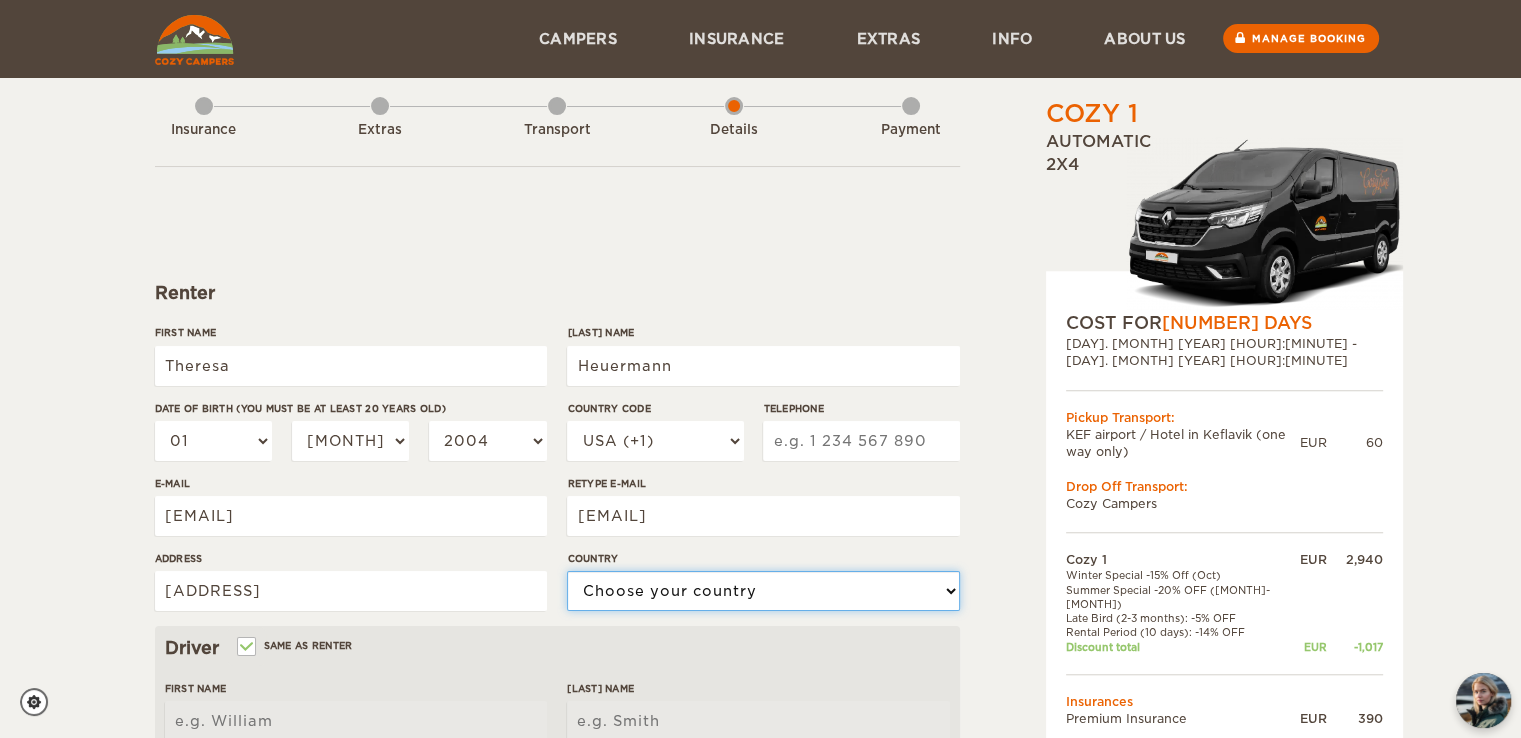 select on "[NUMBER]" 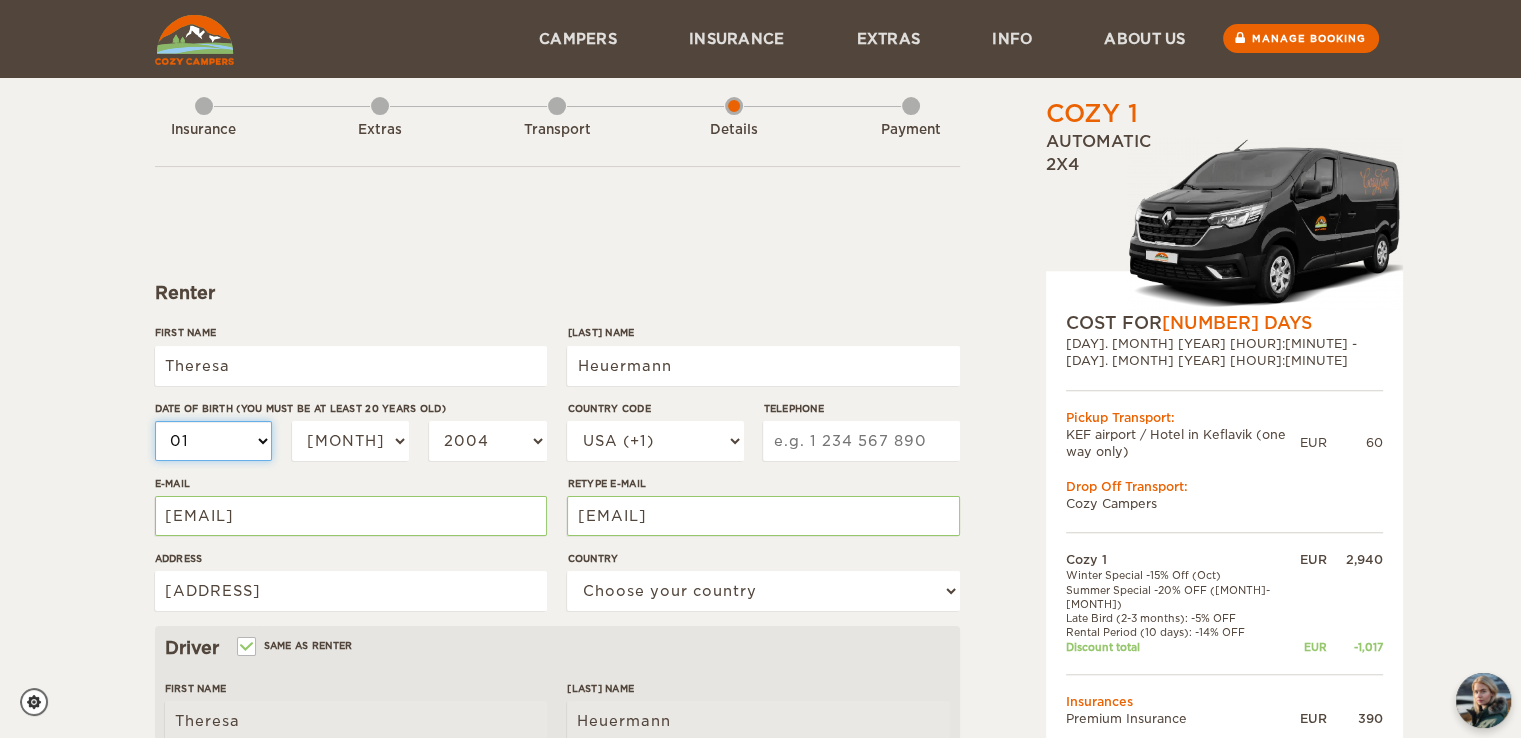 click on "01
02
03
04
05
06
07
08
09
10
11
12
13
14
15
16
17
18
19
20
21
22
23
24
25
26
27
28
29
30
31" at bounding box center (214, 441) 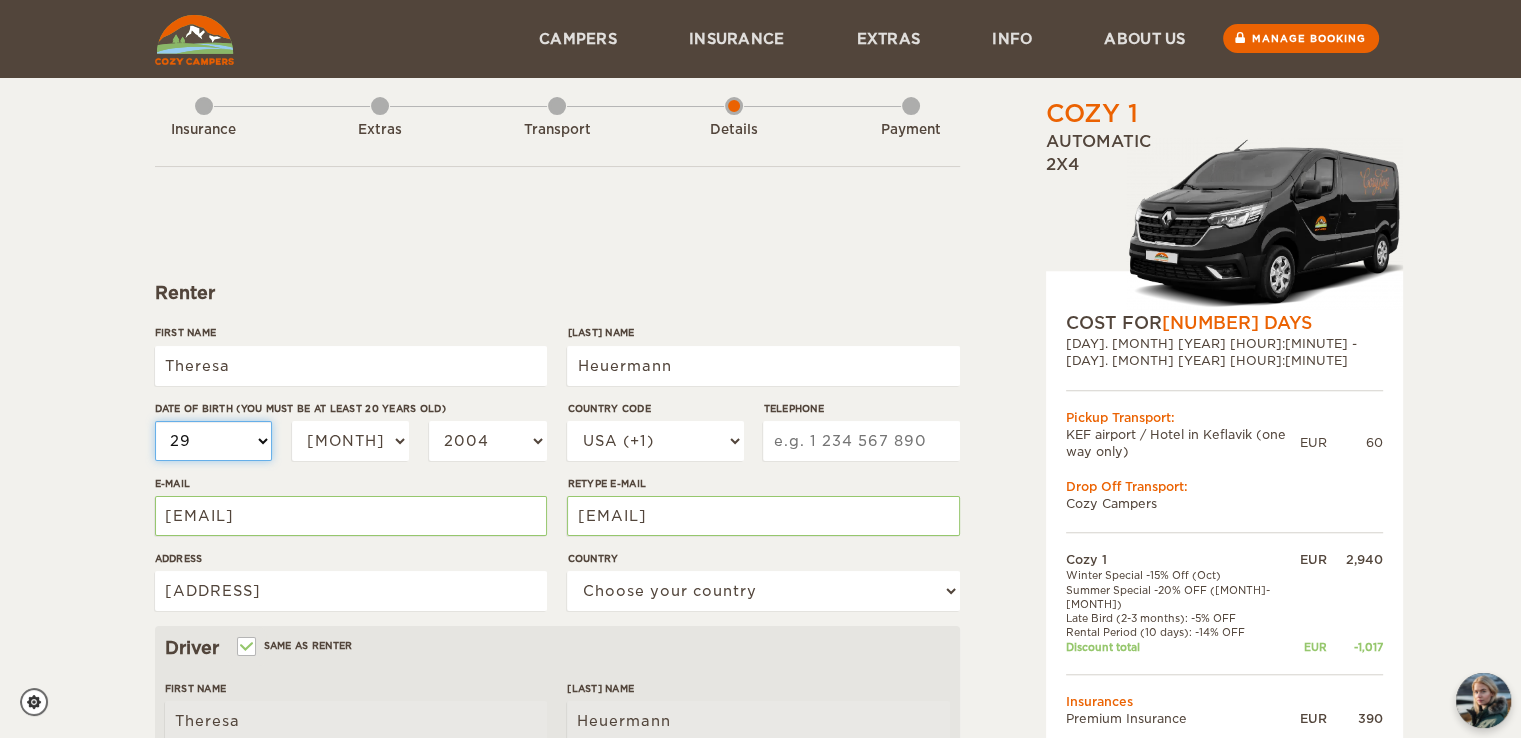 click on "01
02
03
04
05
06
07
08
09
10
11
12
13
14
15
16
17
18
19
20
21
22
23
24
25
26
27
28
29
30
31" at bounding box center (214, 441) 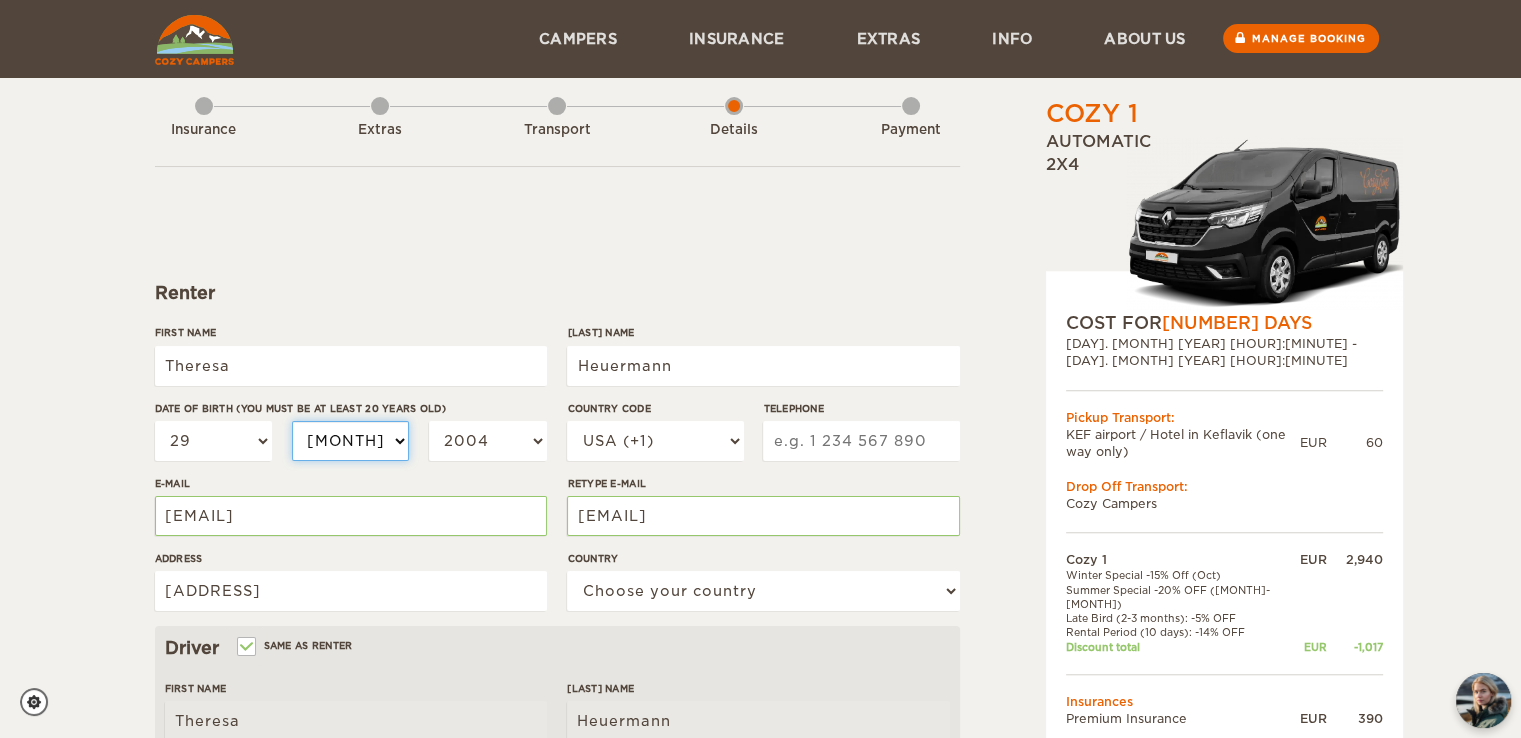click on "[MONTH]
[MONTH]
[MONTH]
[MONTH]
[MONTH]
[MONTH]
[MONTH]
[MONTH]
[MONTH]
[MONTH]
[MONTH]
[MONTH]" at bounding box center (351, 441) 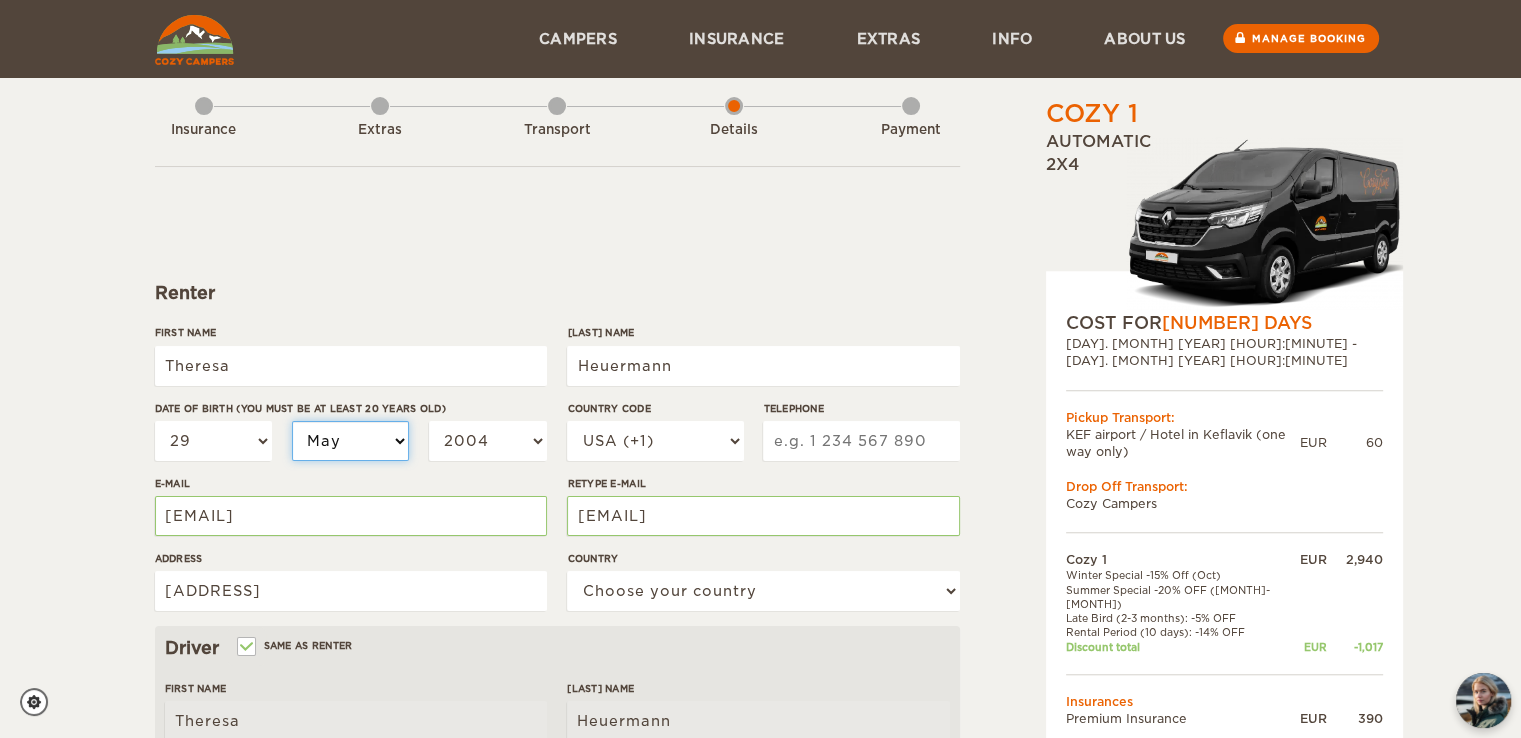 click on "[MONTH]
[MONTH]
[MONTH]
[MONTH]
[MONTH]
[MONTH]
[MONTH]
[MONTH]
[MONTH]
[MONTH]
[MONTH]
[MONTH]" at bounding box center (351, 441) 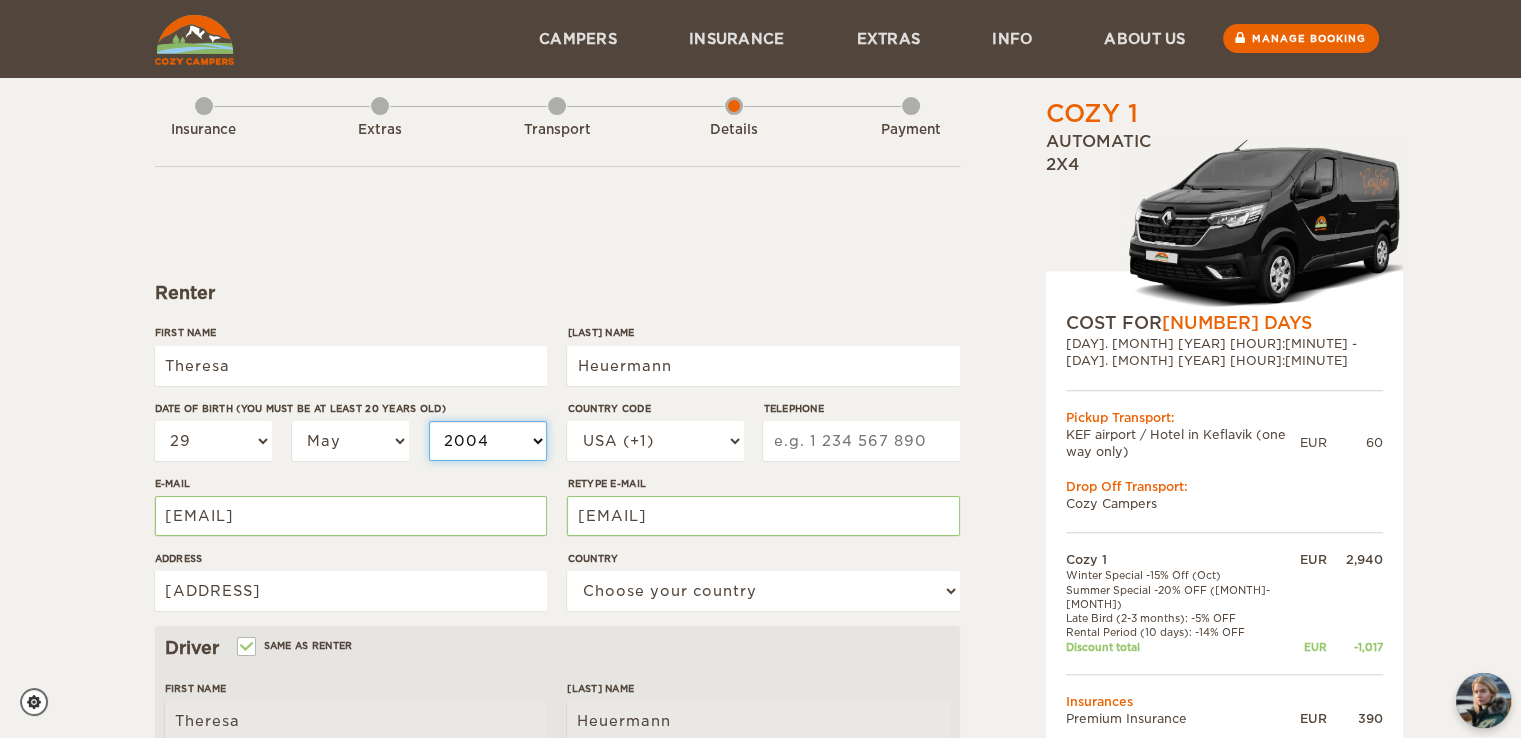 click on "2004 2003 2002 2001 2000 1999 1998 1997 1996 1995 1994 1993 1992 1991 1990 1989 1988 1987 1986 1985 1984 1983 1982 1981 1980 1979 1978 1977 1976 1975 1974 1973 1972 1971 1970 1969 1968 1967 1966 1965 1964 1963 1962 1961 1960 1959 1958 1957 1956 1955 1954 1953 1952 1951 1950 1949 1948 1947 1946 1945 1944 1943 1942 1941 1940 1939 1938 1937 1936 1935 1934 1933 1932 1931 1930 1929 1928 1927 1926 1925 1924 1923 1922 1921 1920 1919 1918 1917 1916 1915 1914 1913 1912 1911 1910 1909 1908 1907 1906 1905 1904 1903 1902 1901 1900 1899 1898 1897 1896 1895 1894 1893 1892 1891 1890 1889 1888 1887 1886 1885 1884 1883 1882 1881 1880 1879 1878 1877 1876 1875" at bounding box center (488, 441) 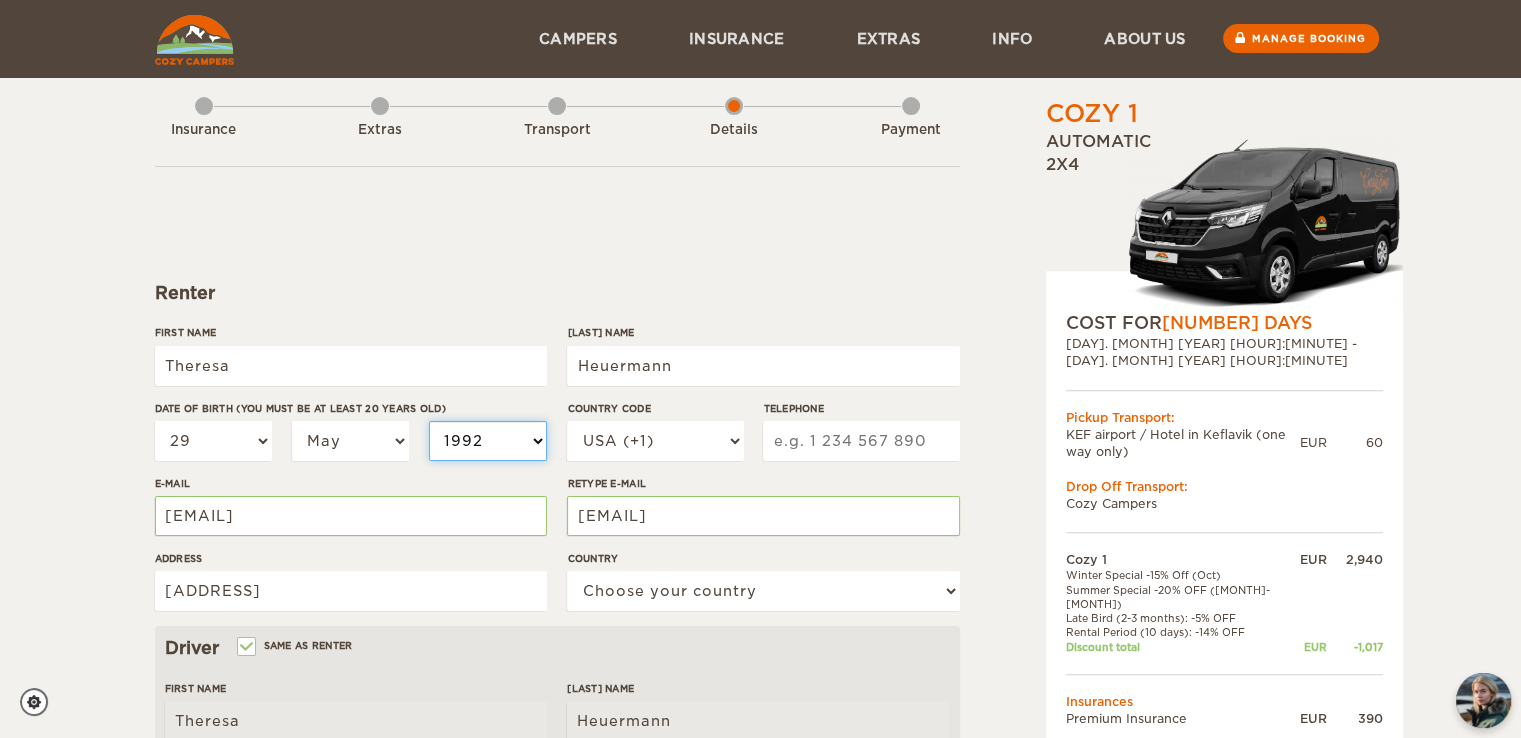 click on "2004 2003 2002 2001 2000 1999 1998 1997 1996 1995 1994 1993 1992 1991 1990 1989 1988 1987 1986 1985 1984 1983 1982 1981 1980 1979 1978 1977 1976 1975 1974 1973 1972 1971 1970 1969 1968 1967 1966 1965 1964 1963 1962 1961 1960 1959 1958 1957 1956 1955 1954 1953 1952 1951 1950 1949 1948 1947 1946 1945 1944 1943 1942 1941 1940 1939 1938 1937 1936 1935 1934 1933 1932 1931 1930 1929 1928 1927 1926 1925 1924 1923 1922 1921 1920 1919 1918 1917 1916 1915 1914 1913 1912 1911 1910 1909 1908 1907 1906 1905 1904 1903 1902 1901 1900 1899 1898 1897 1896 1895 1894 1893 1892 1891 1890 1889 1888 1887 1886 1885 1884 1883 1882 1881 1880 1879 1878 1877 1876 1875" at bounding box center [488, 441] 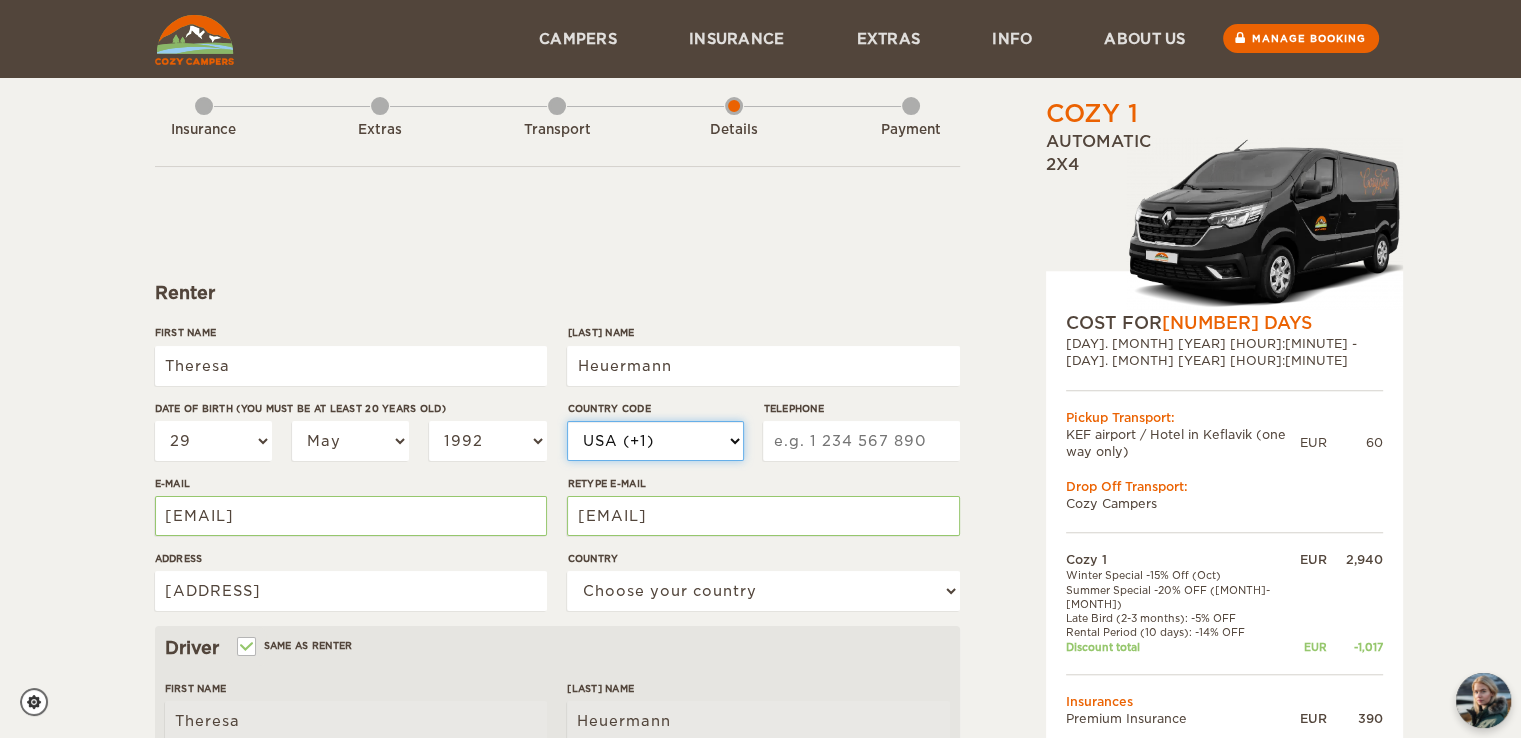 click on "Please select
United States
United Kingdom
Germany
Algeria (+213)
Andorra (+376)
Angola (+244)
Anguilla (+1264)
Antigua & Barbuda (+1268)
Argentina (+54)
Armenia (+374)
Aruba (+297)
Australia (+61)
Austria (+43)
Azerbaijan (+994)
Bahamas (+1242)
Bahrain (+973)
Bangladesh (+880)
Barbados (+1246)
Belarus (+375)
Belgium (+32)
Belize (+501)
Benin (+229)
Bermuda (+1441)
Bhutan (+975)
Bolivia (+591)
Bosnia Herzegovina (+387)
Botswana (+267)
Brazil (+55)
Brunei (+673)
Bulgaria (+359)
Burkina Faso (+226)
Burundi (+257)
Cambodia (+855)
Cameroon (+237)
Canada (+1)
Cape Verde Islands (+238)
Cayman Islands (+1345)
Central African Republic (+236)
Chile (+56)
China (+86)
Colombia (+57)
Comoros (+269)
Congo (+242)
Cook Islands (+682)
Costa Rica (+506)" at bounding box center (655, 441) 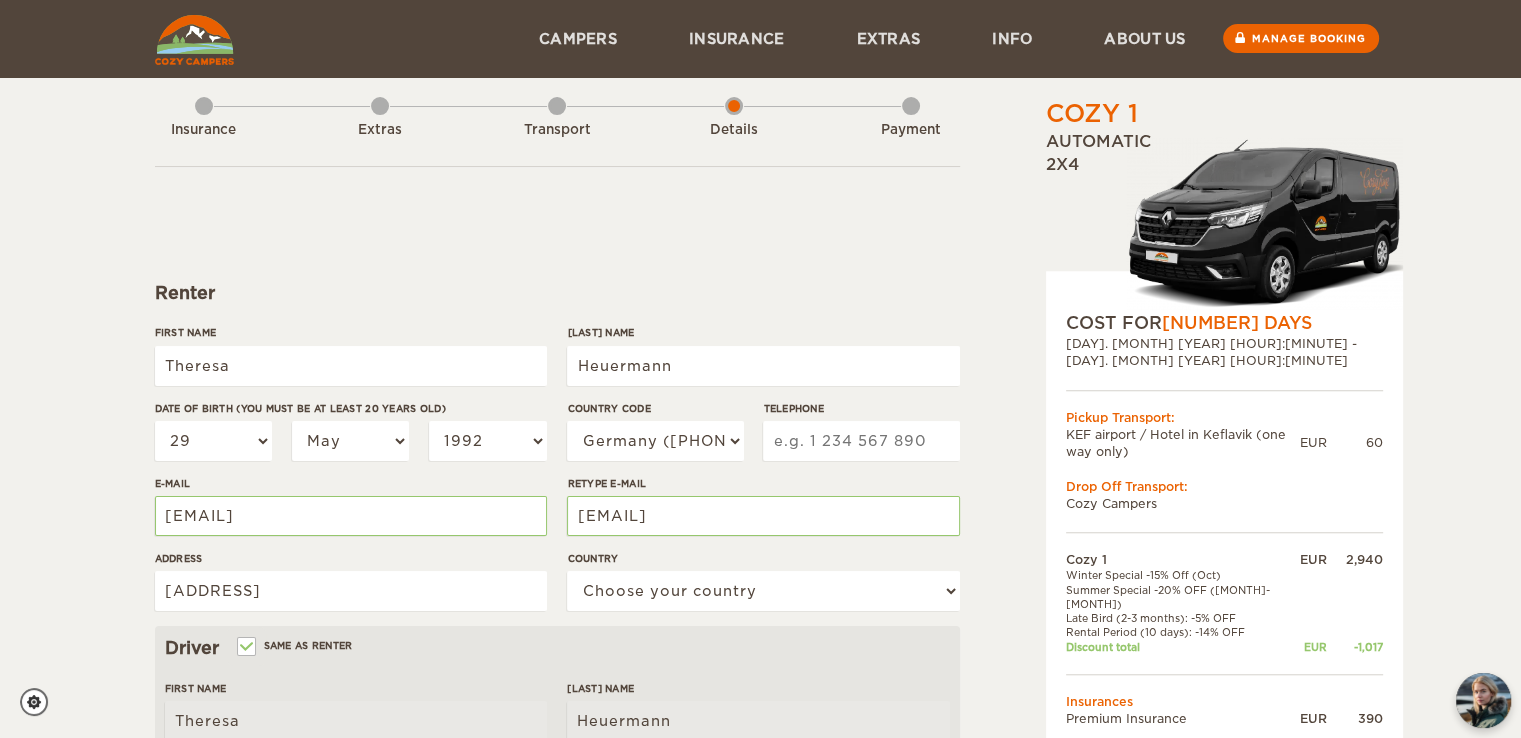 click on "Telephone" at bounding box center [861, 441] 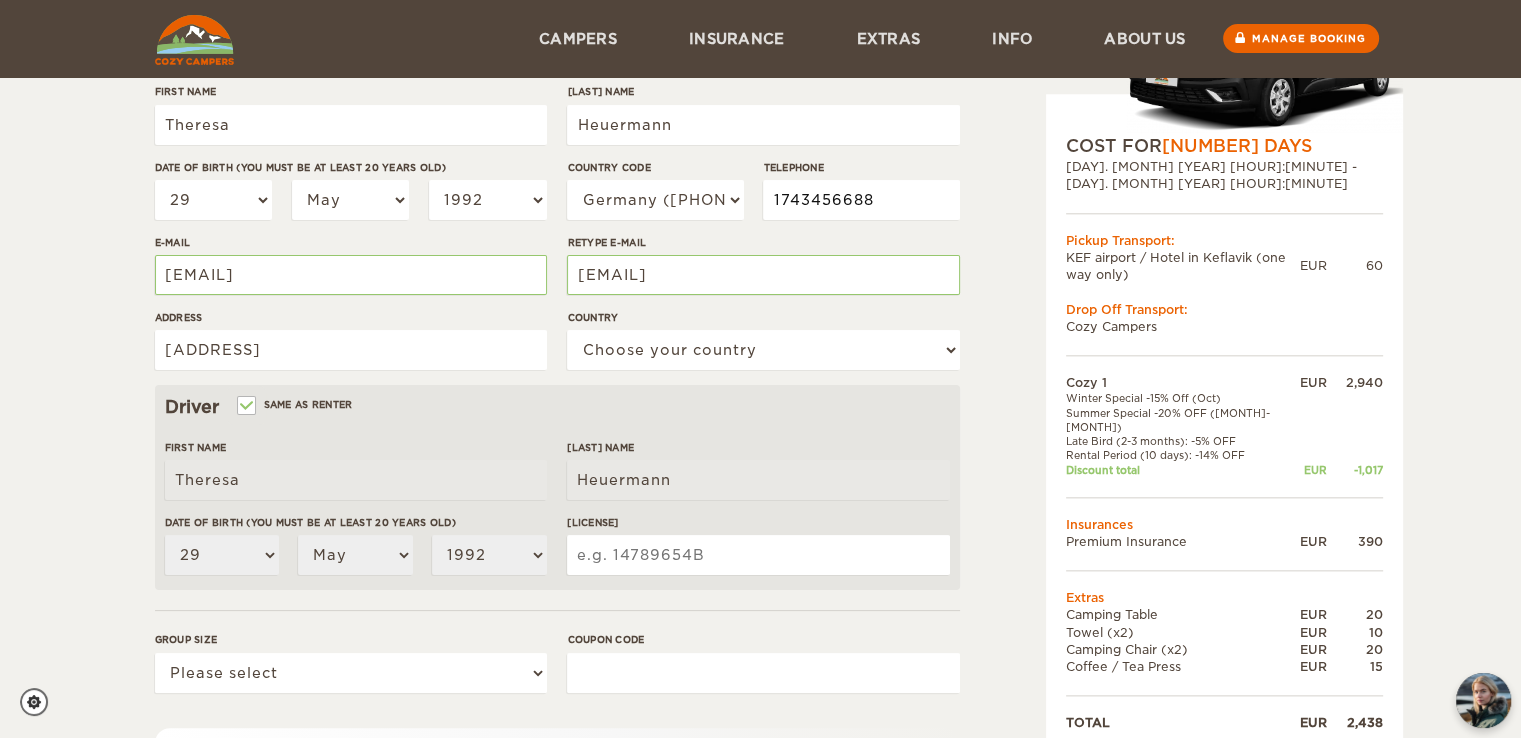 scroll, scrollTop: 92, scrollLeft: 0, axis: vertical 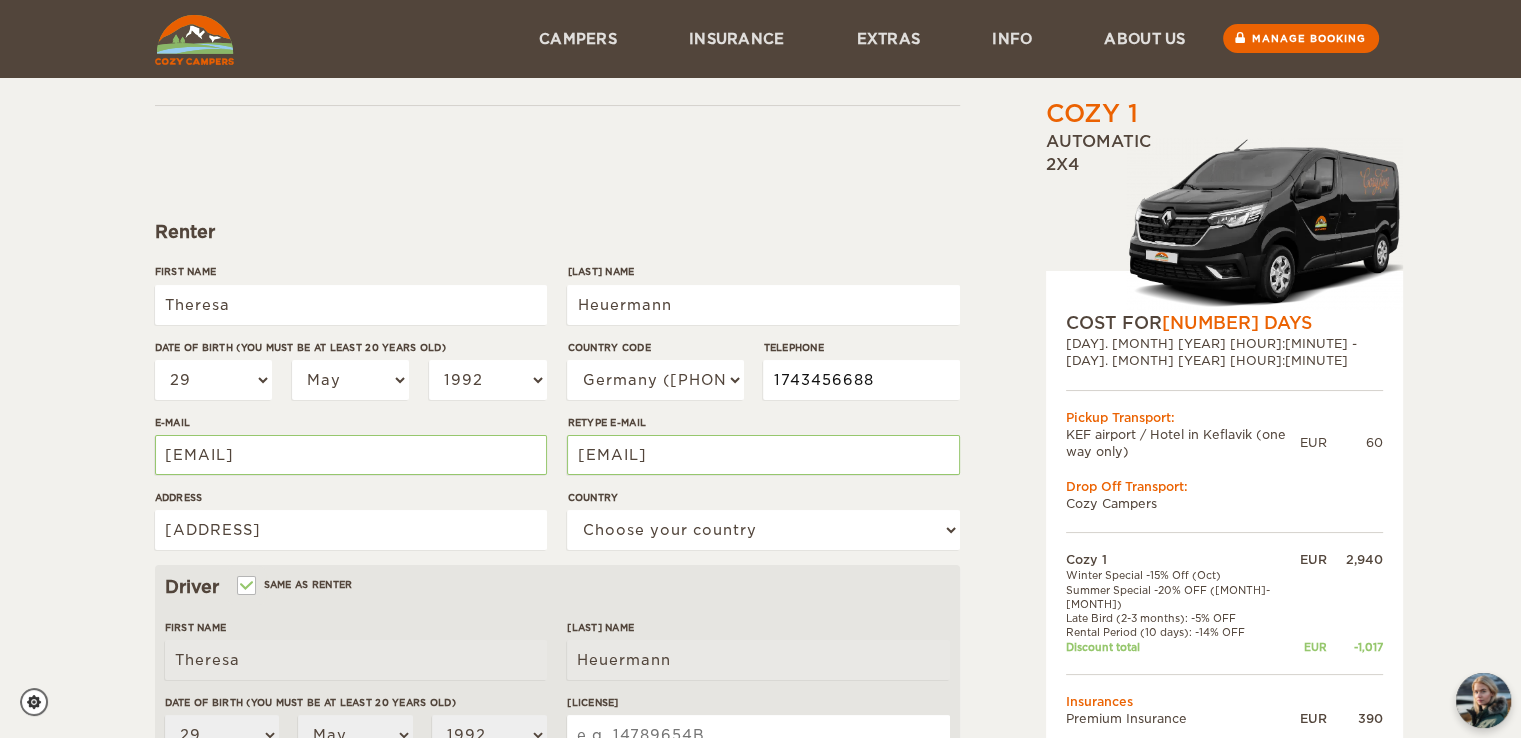 type on "1743456688" 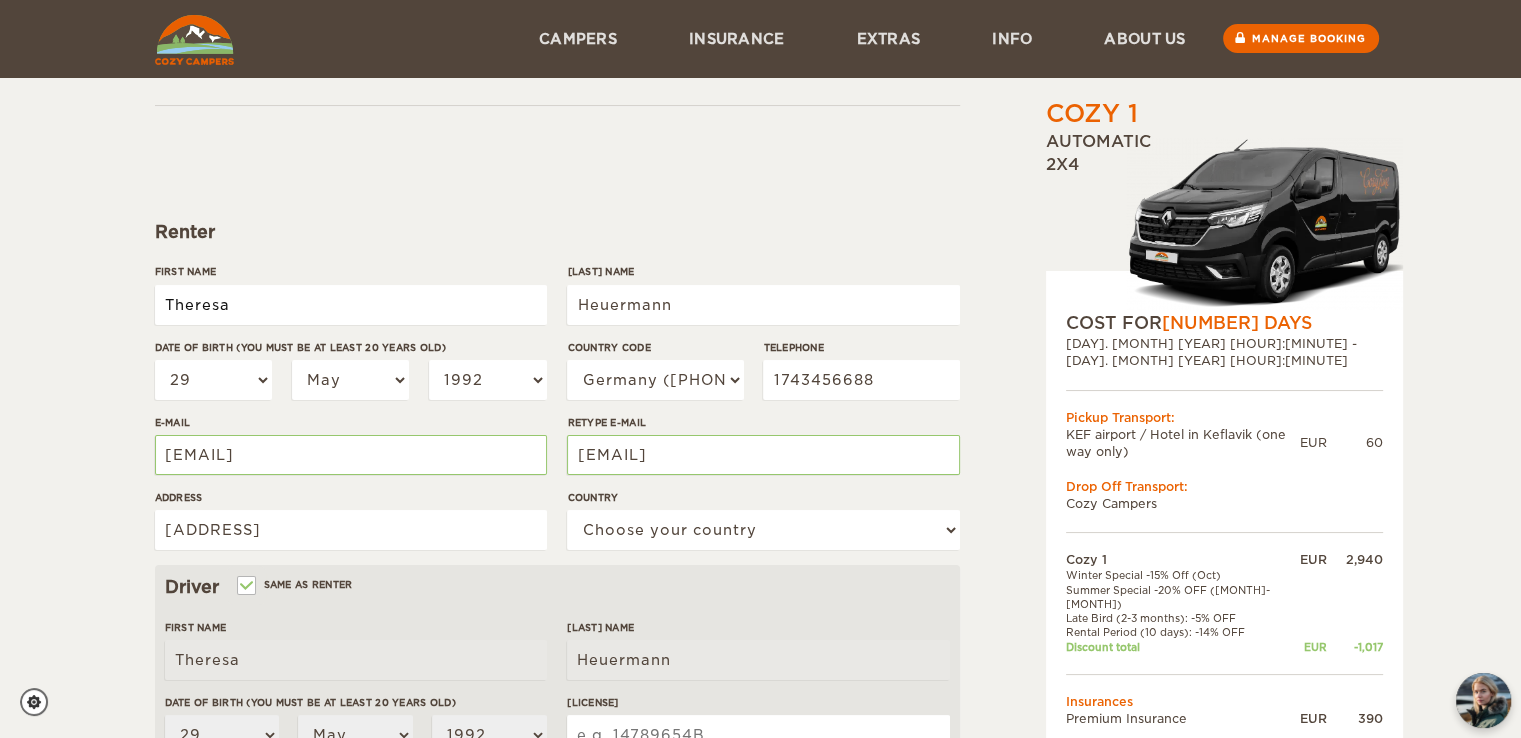 click on "Theresa" at bounding box center (351, 305) 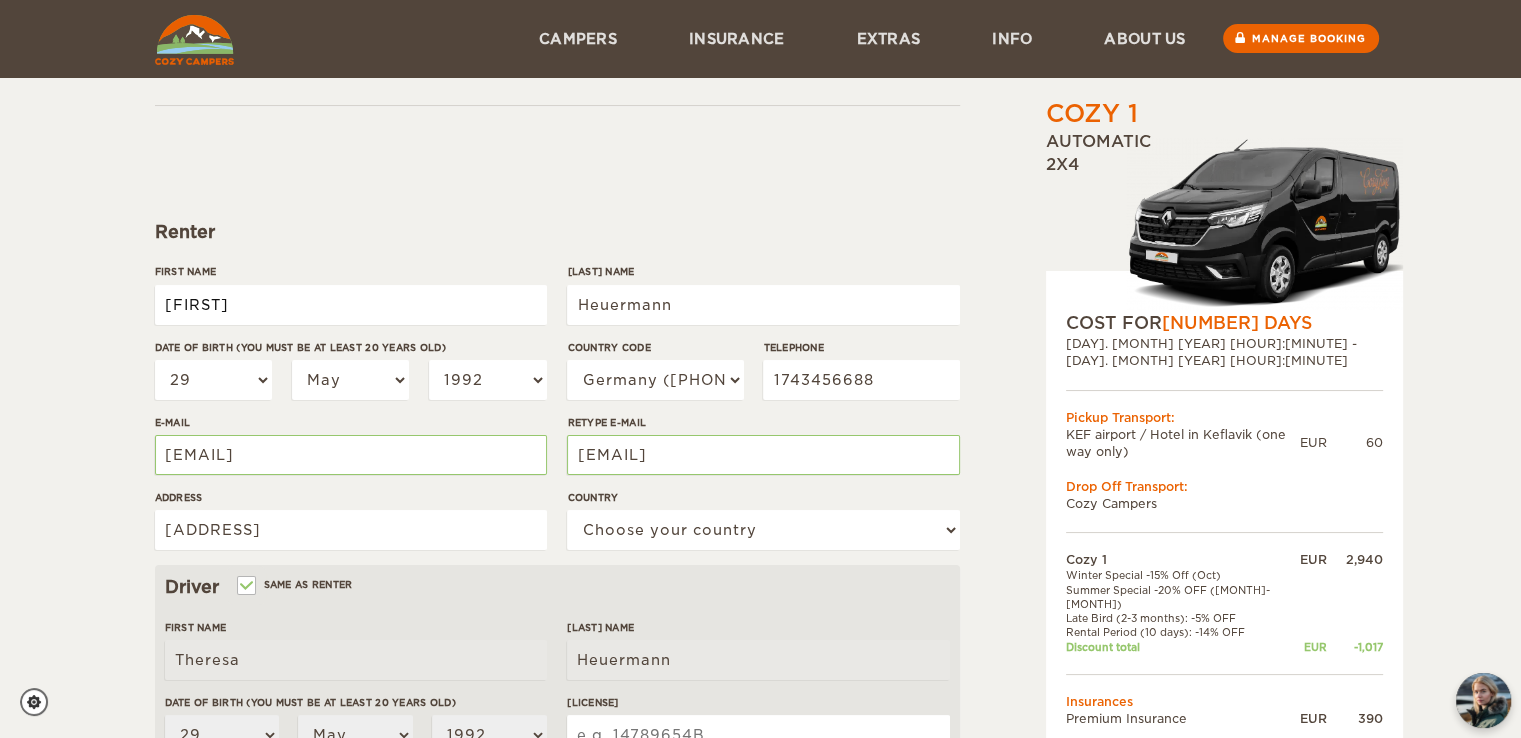 type on "[FIRST]" 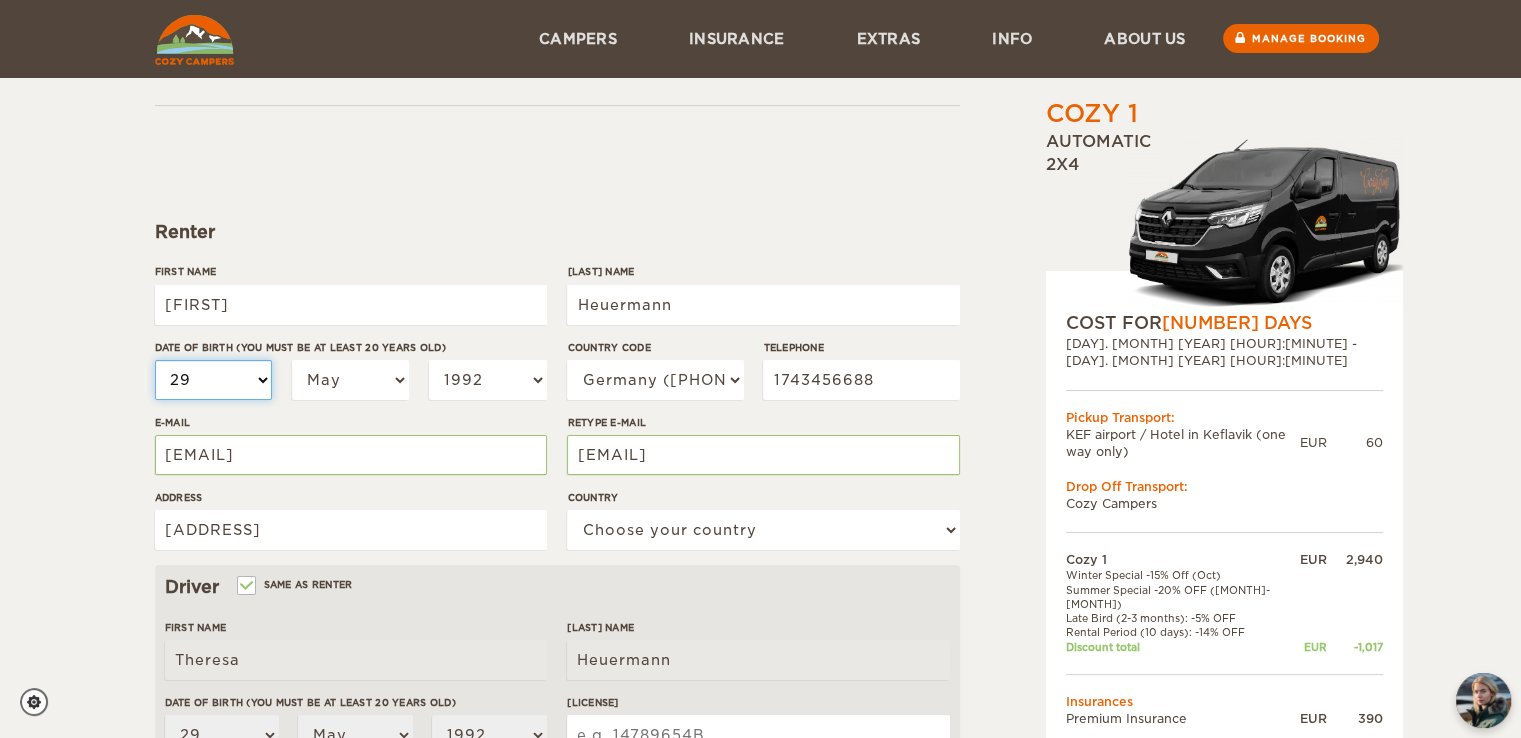 click on "01
02
03
04
05
06
07
08
09
10
11
12
13
14
15
16
17
18
19
20
21
22
23
24
25
26
27
28
29
30
31" at bounding box center (214, 380) 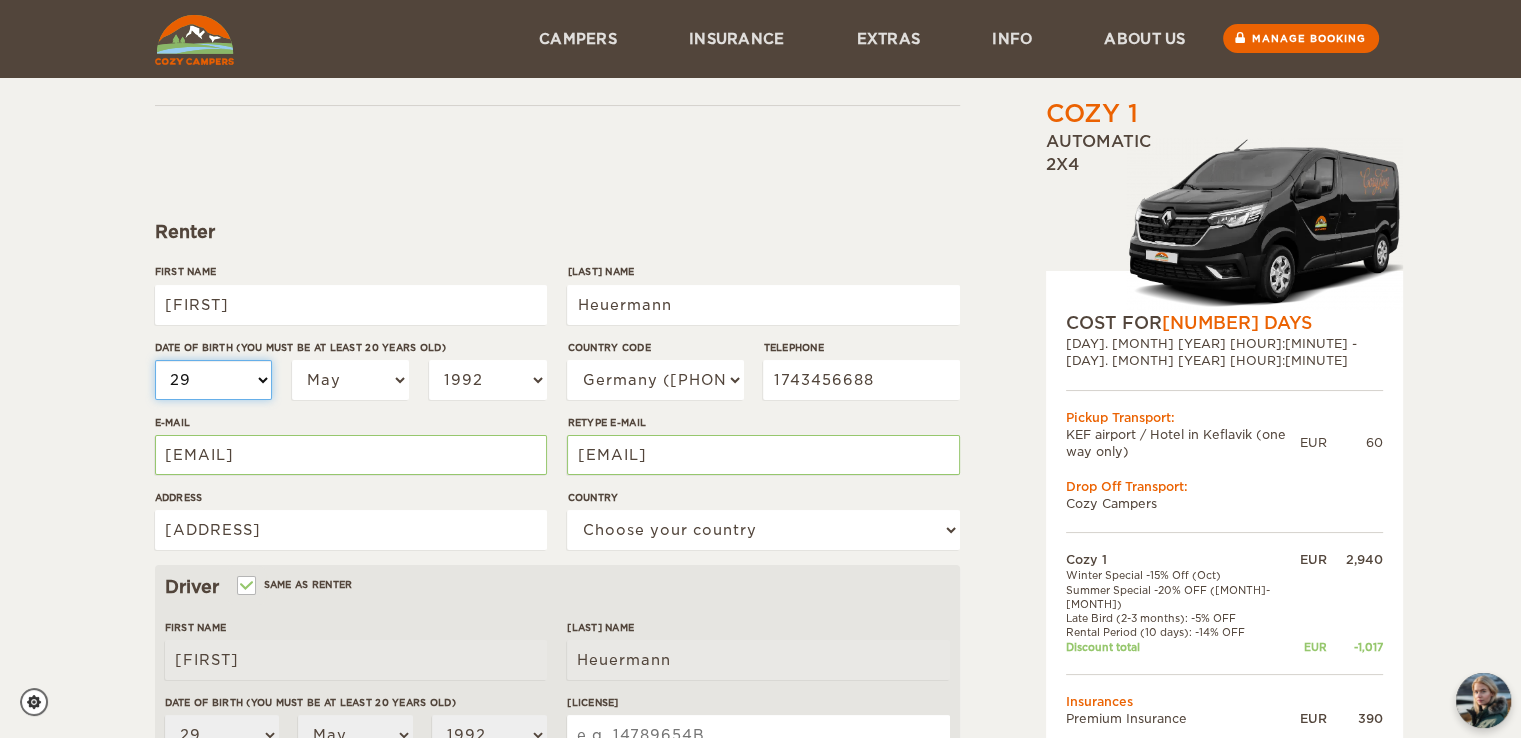 select on "06" 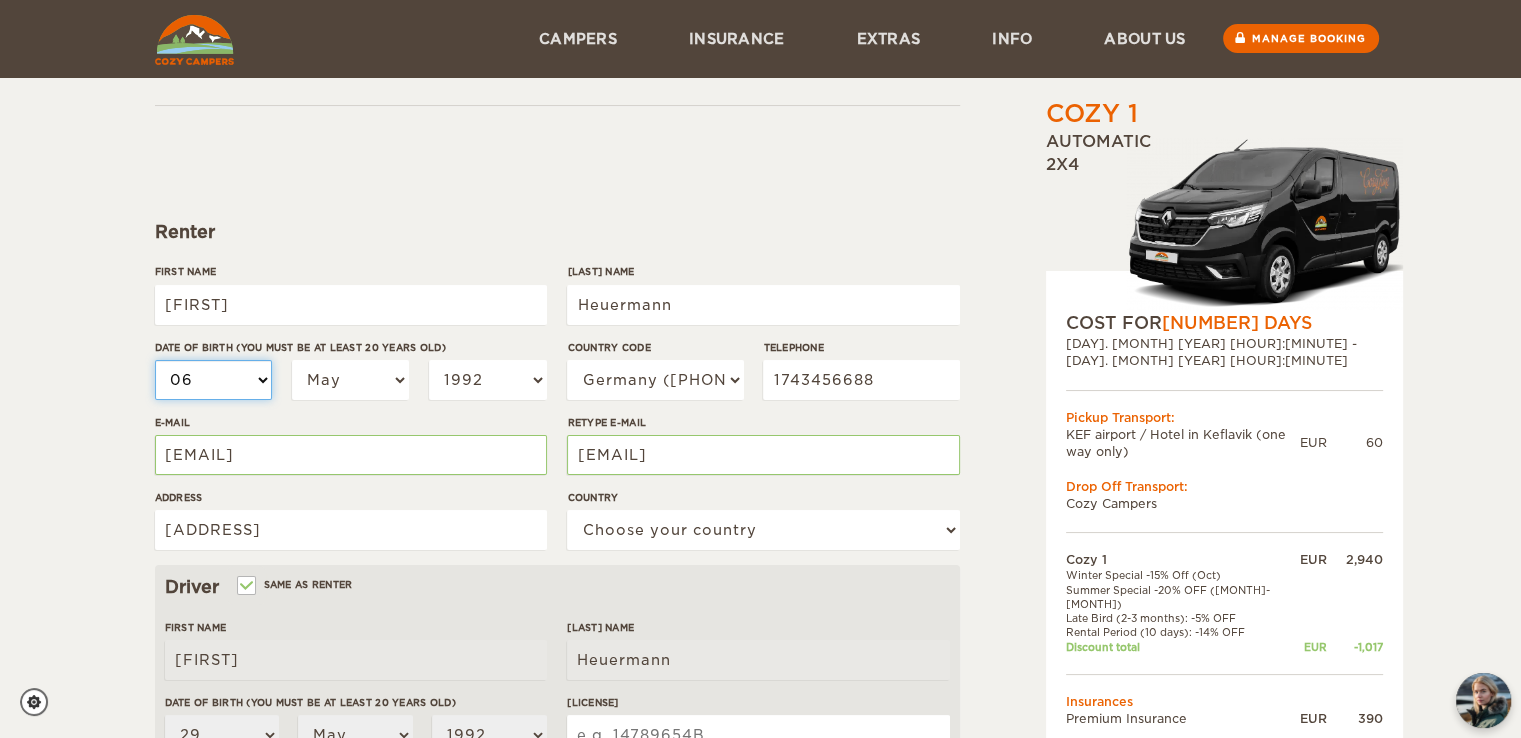 click on "01
02
03
04
05
06
07
08
09
10
11
12
13
14
15
16
17
18
19
20
21
22
23
24
25
26
27
28
29
30
31" at bounding box center (214, 380) 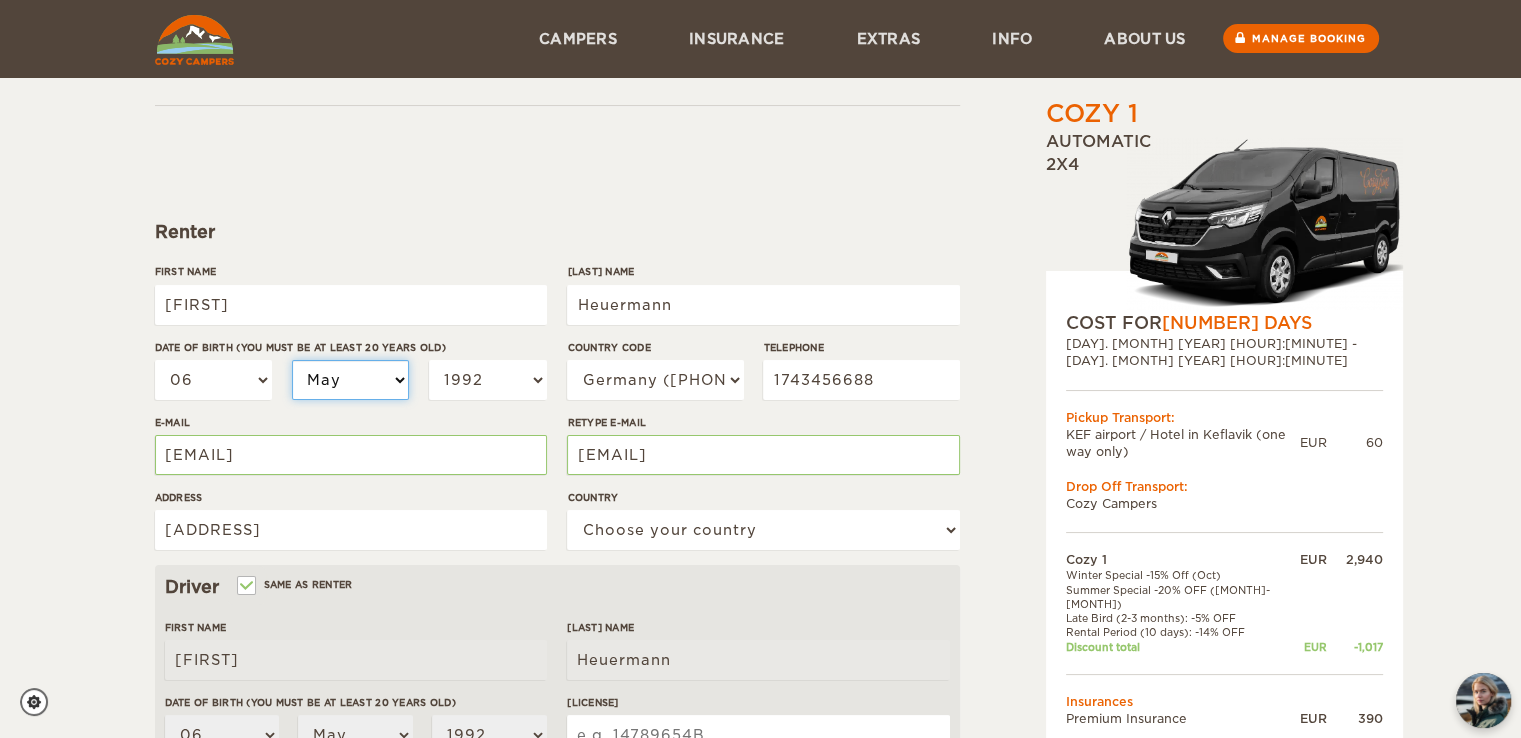click on "[MONTH]
[MONTH]
[MONTH]
[MONTH]
[MONTH]
[MONTH]
[MONTH]
[MONTH]
[MONTH]
[MONTH]
[MONTH]
[MONTH]" at bounding box center [351, 380] 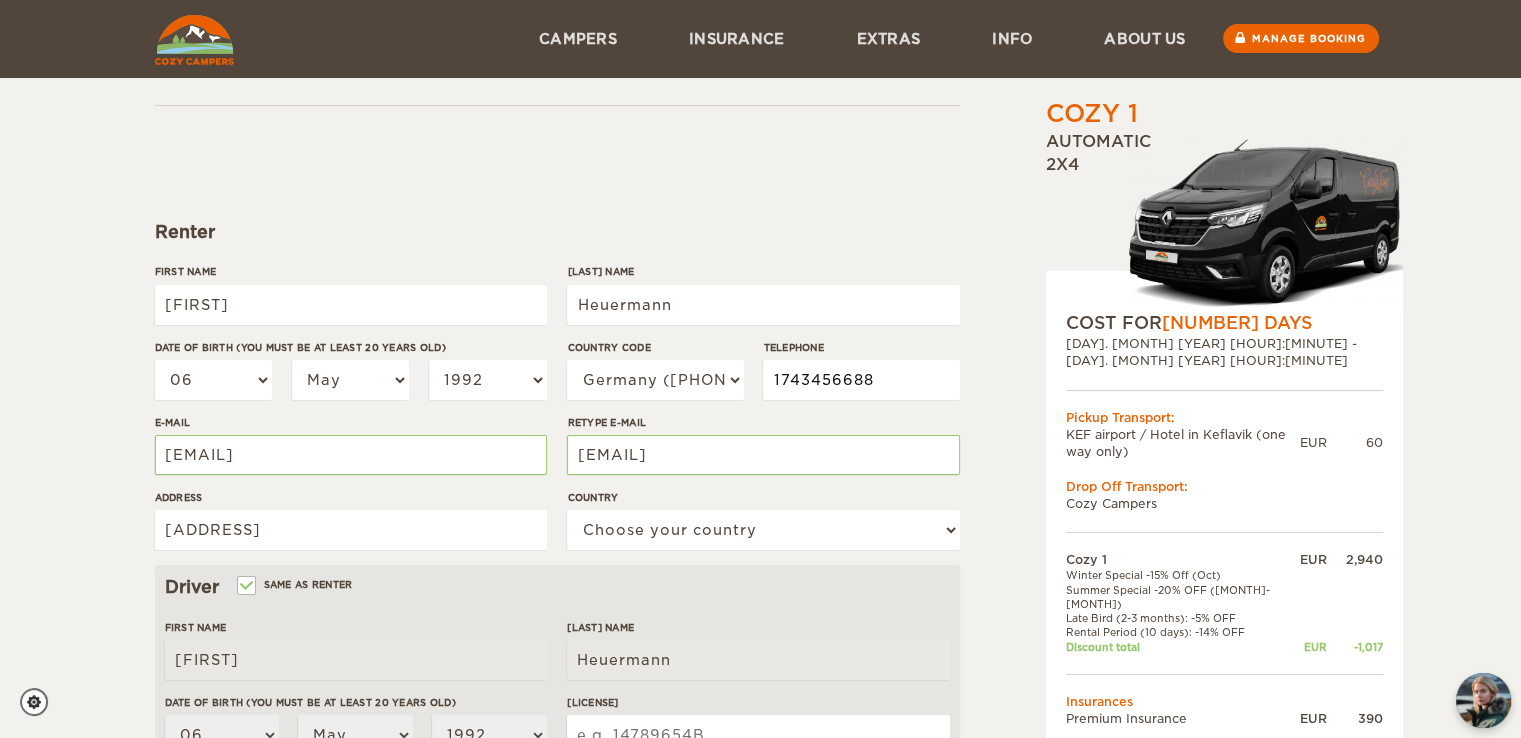 drag, startPoint x: 873, startPoint y: 372, endPoint x: 770, endPoint y: 373, distance: 103.00485 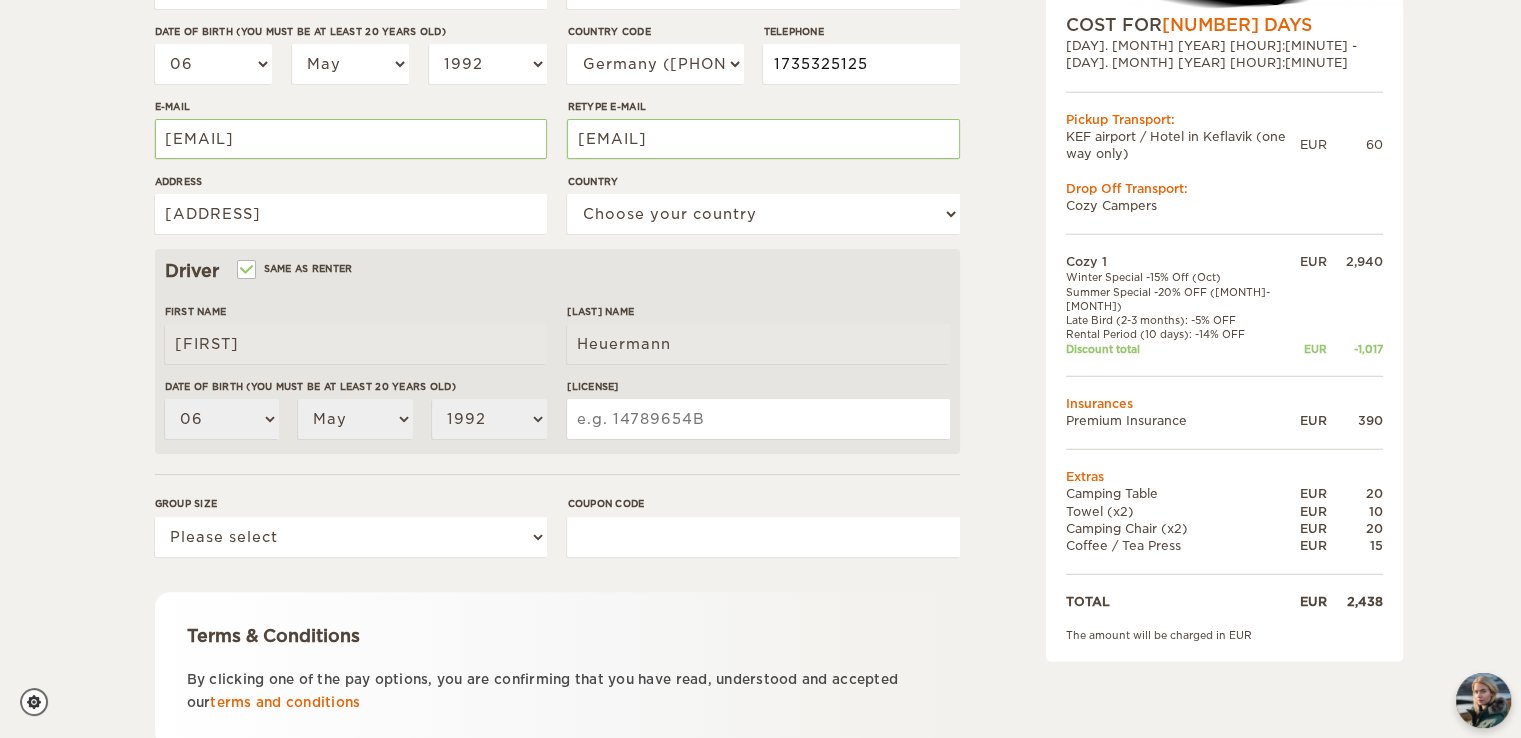 scroll, scrollTop: 435, scrollLeft: 0, axis: vertical 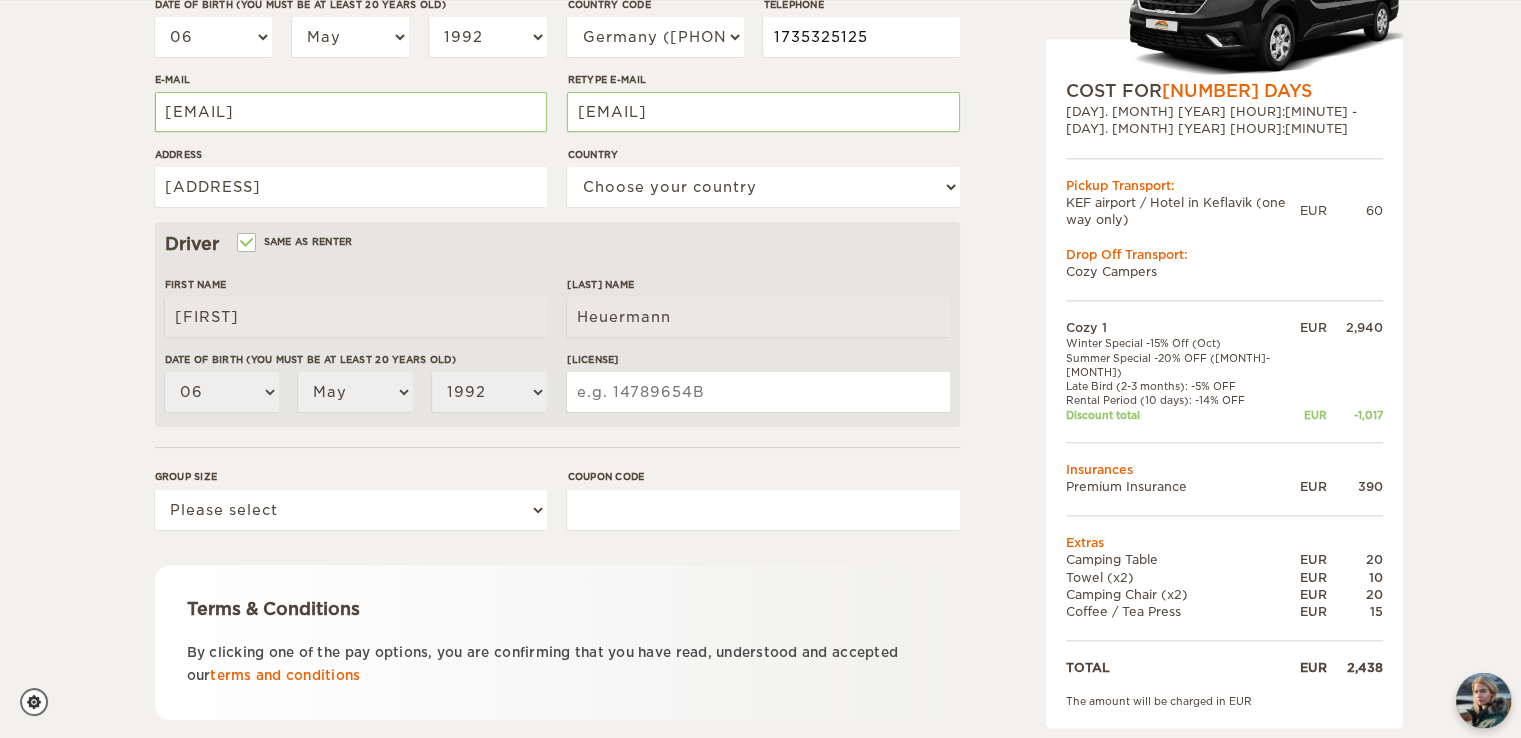 type on "1735325125" 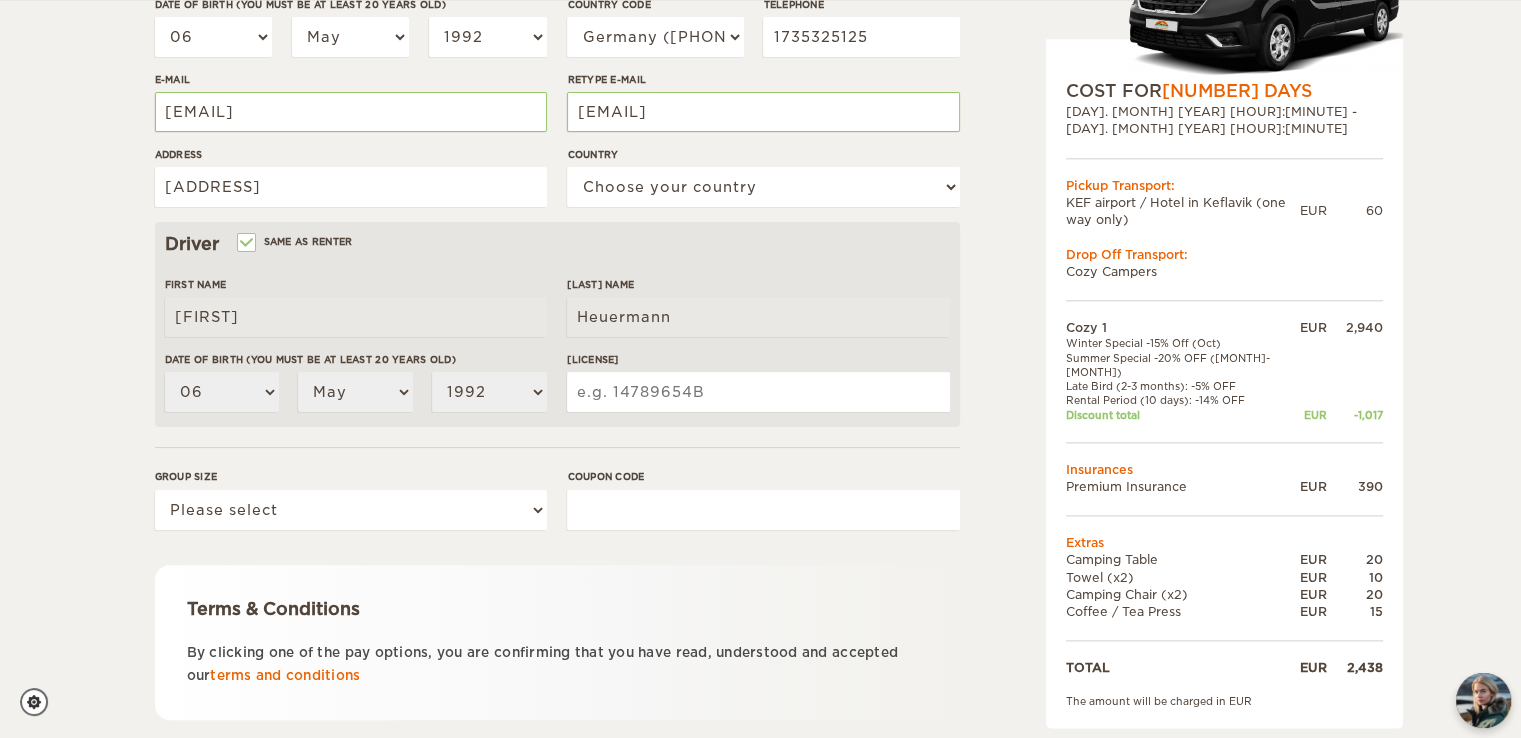 click on "[LICENSE]" at bounding box center [758, 392] 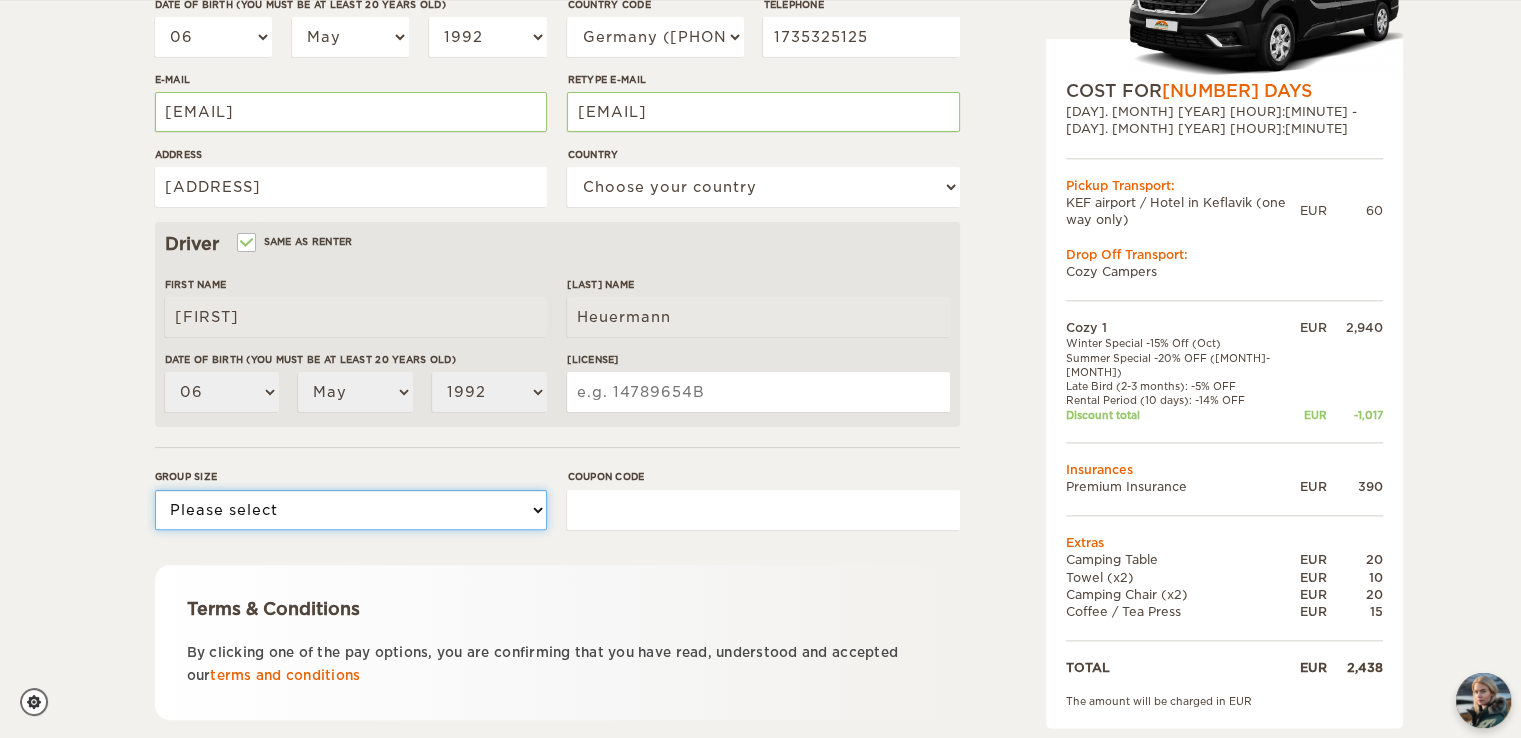 click on "Please select
1 2" at bounding box center [351, 510] 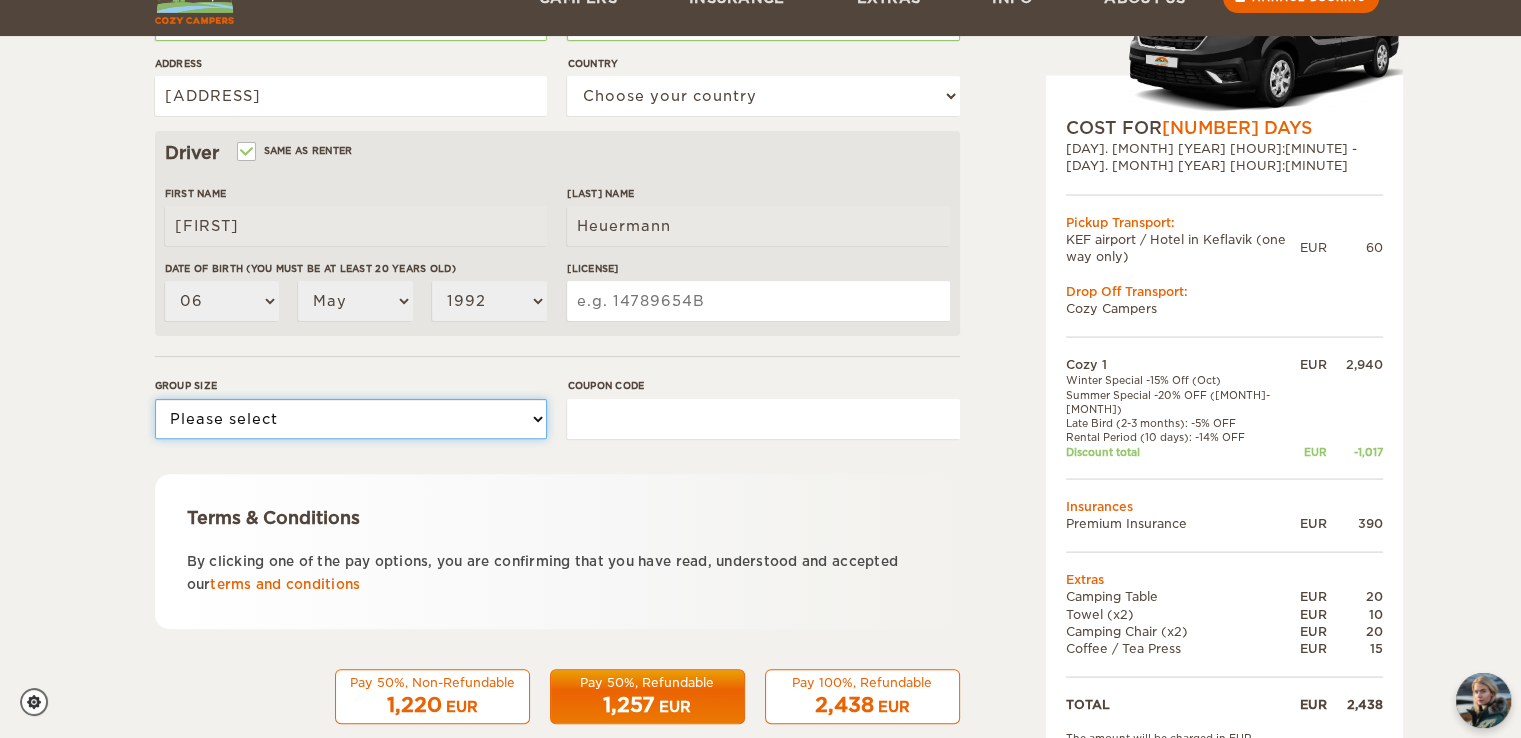 scroll, scrollTop: 562, scrollLeft: 0, axis: vertical 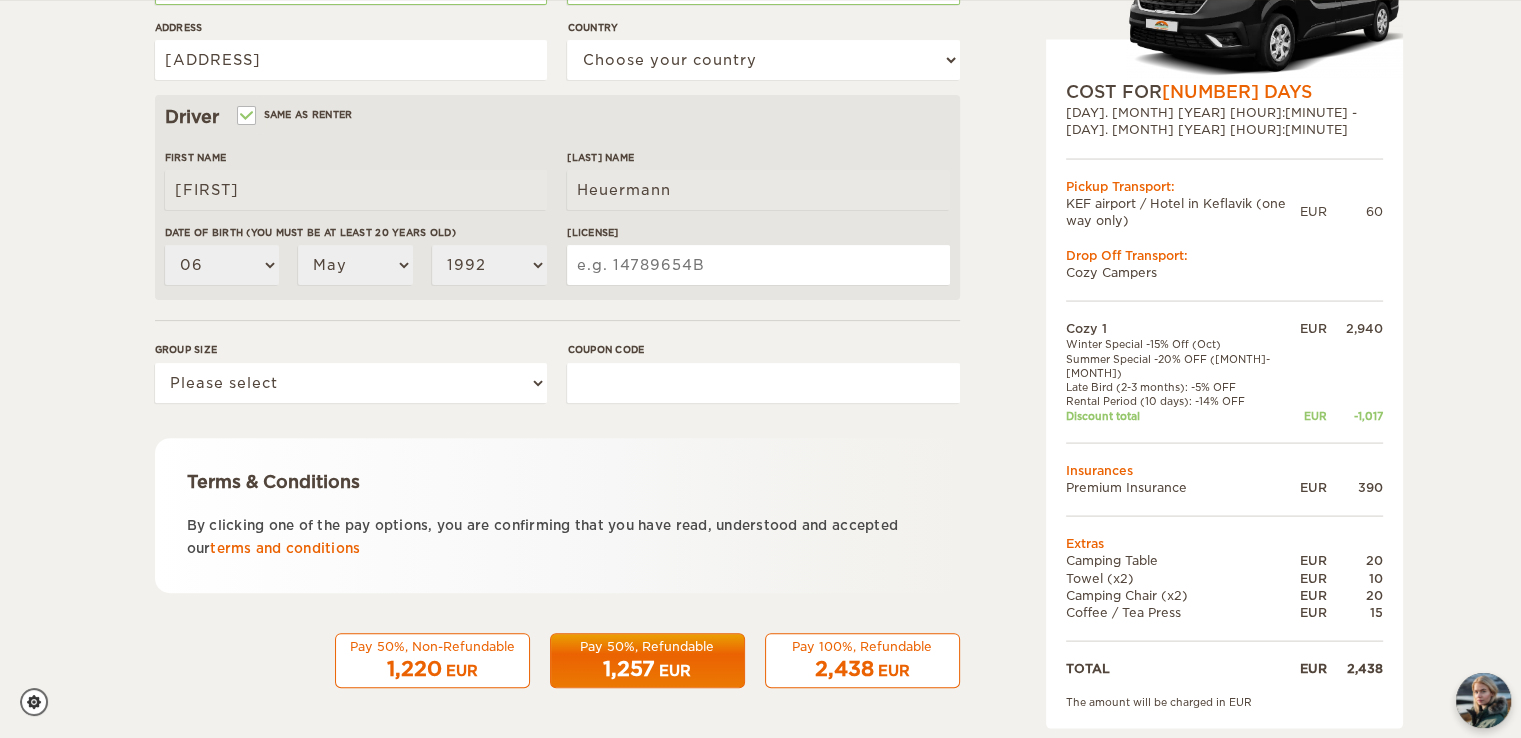 click on "Coupon code" at bounding box center (763, 383) 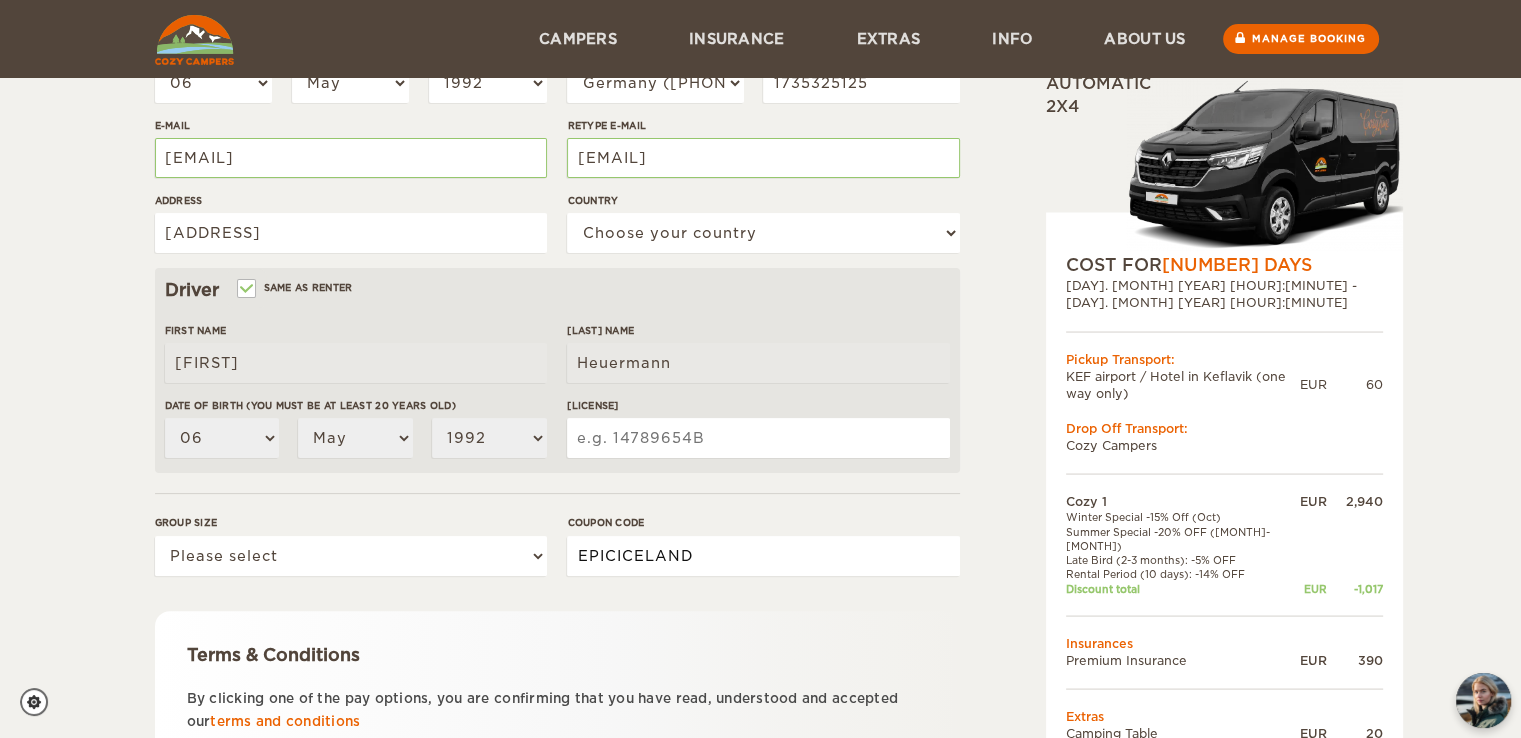 scroll, scrollTop: 351, scrollLeft: 0, axis: vertical 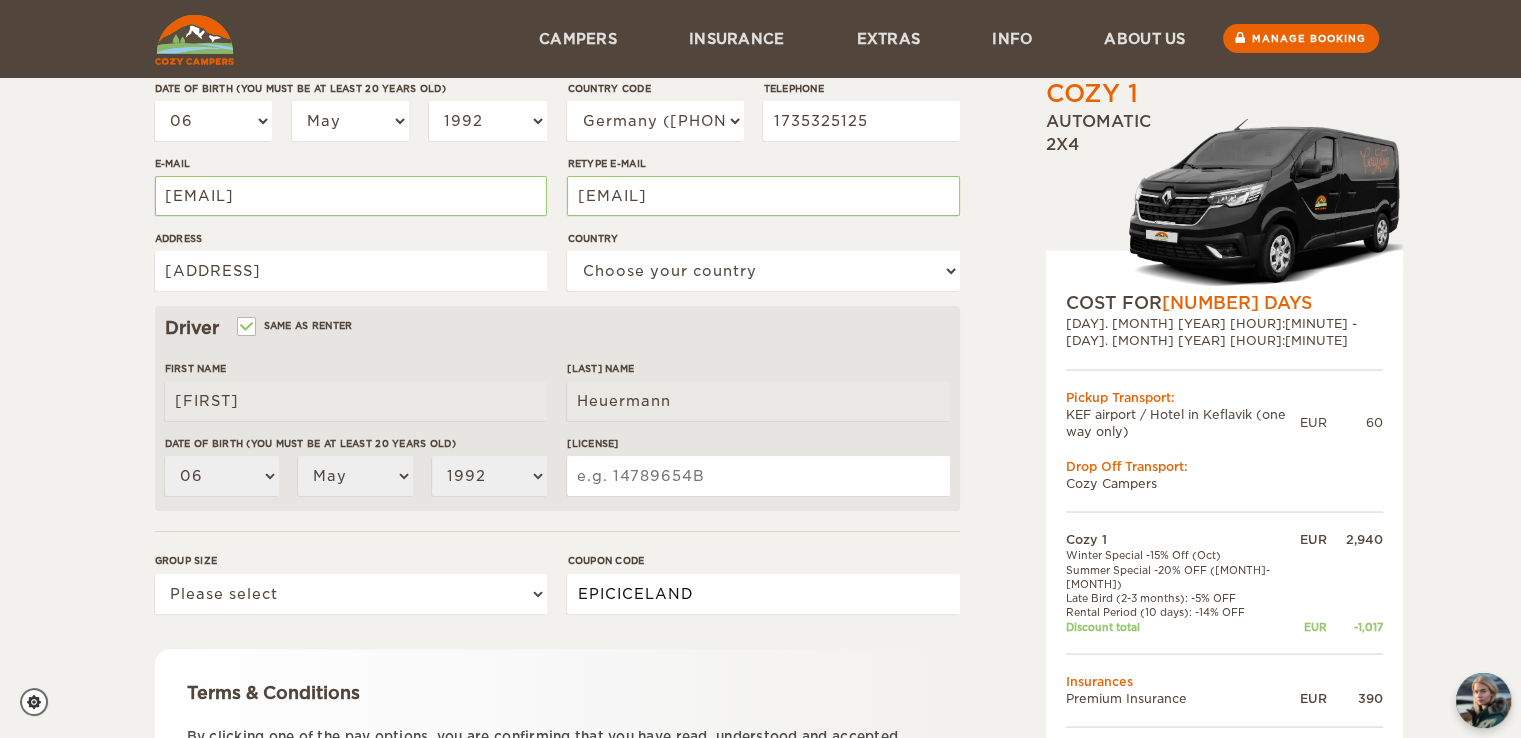 type on "EPICICELAND" 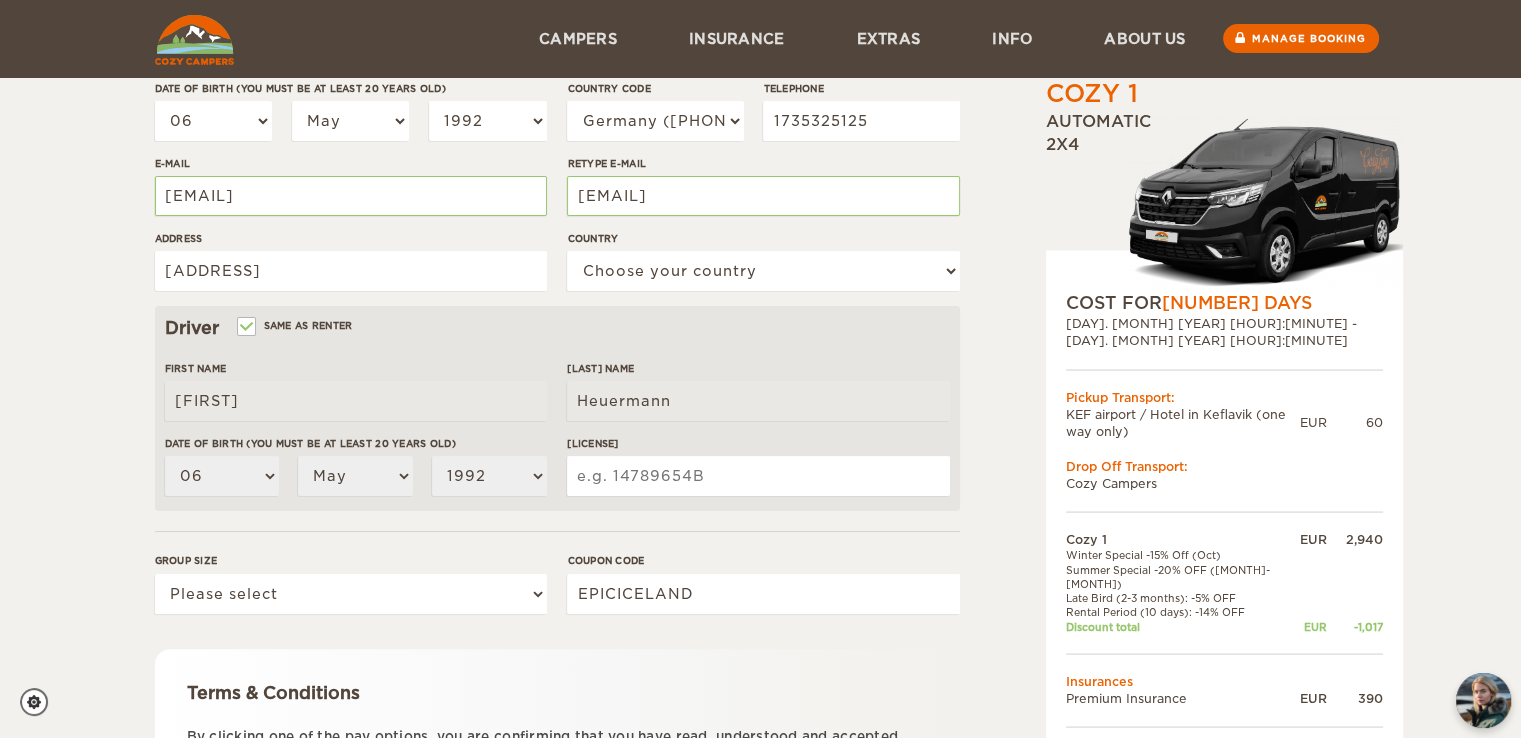 click on "[LICENSE]" at bounding box center [758, 476] 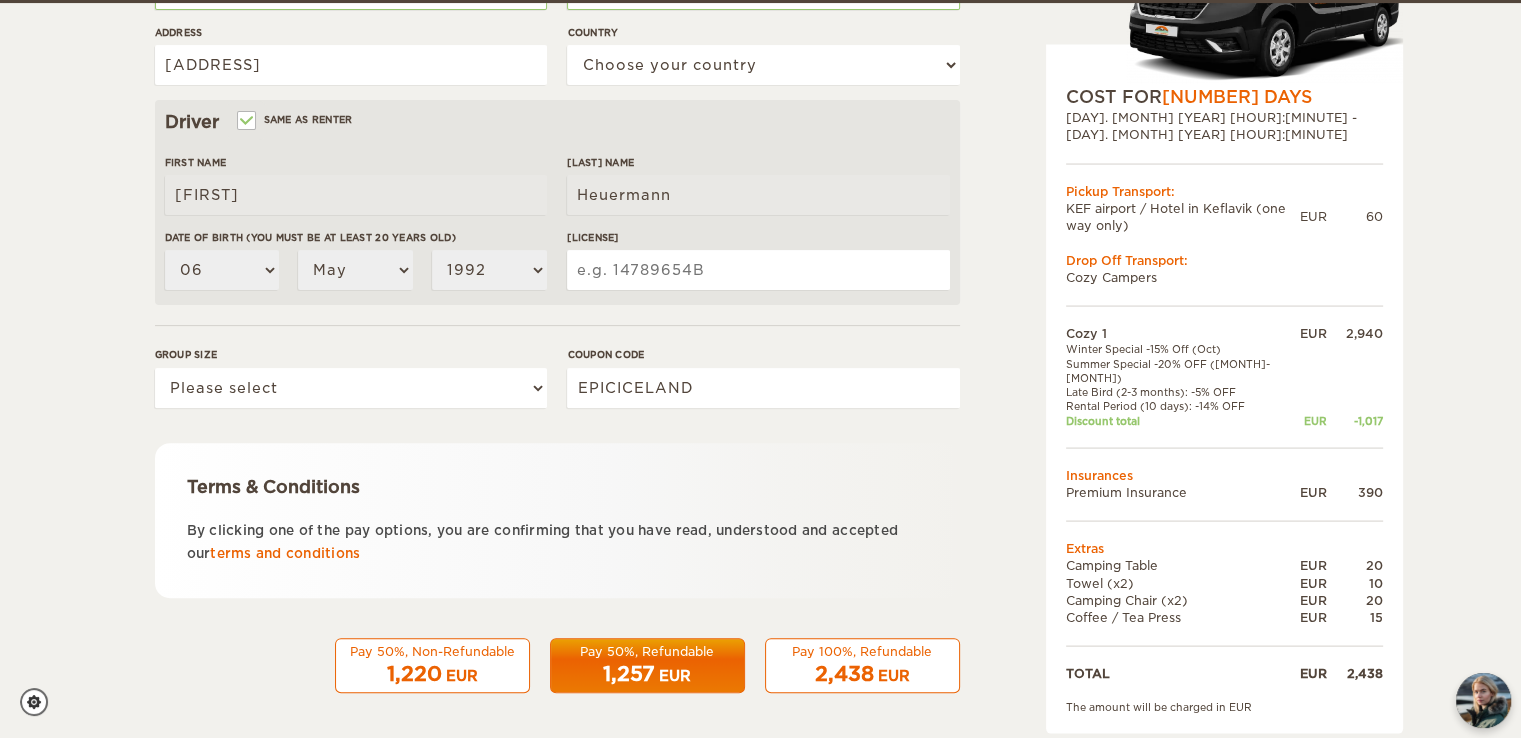 scroll, scrollTop: 562, scrollLeft: 0, axis: vertical 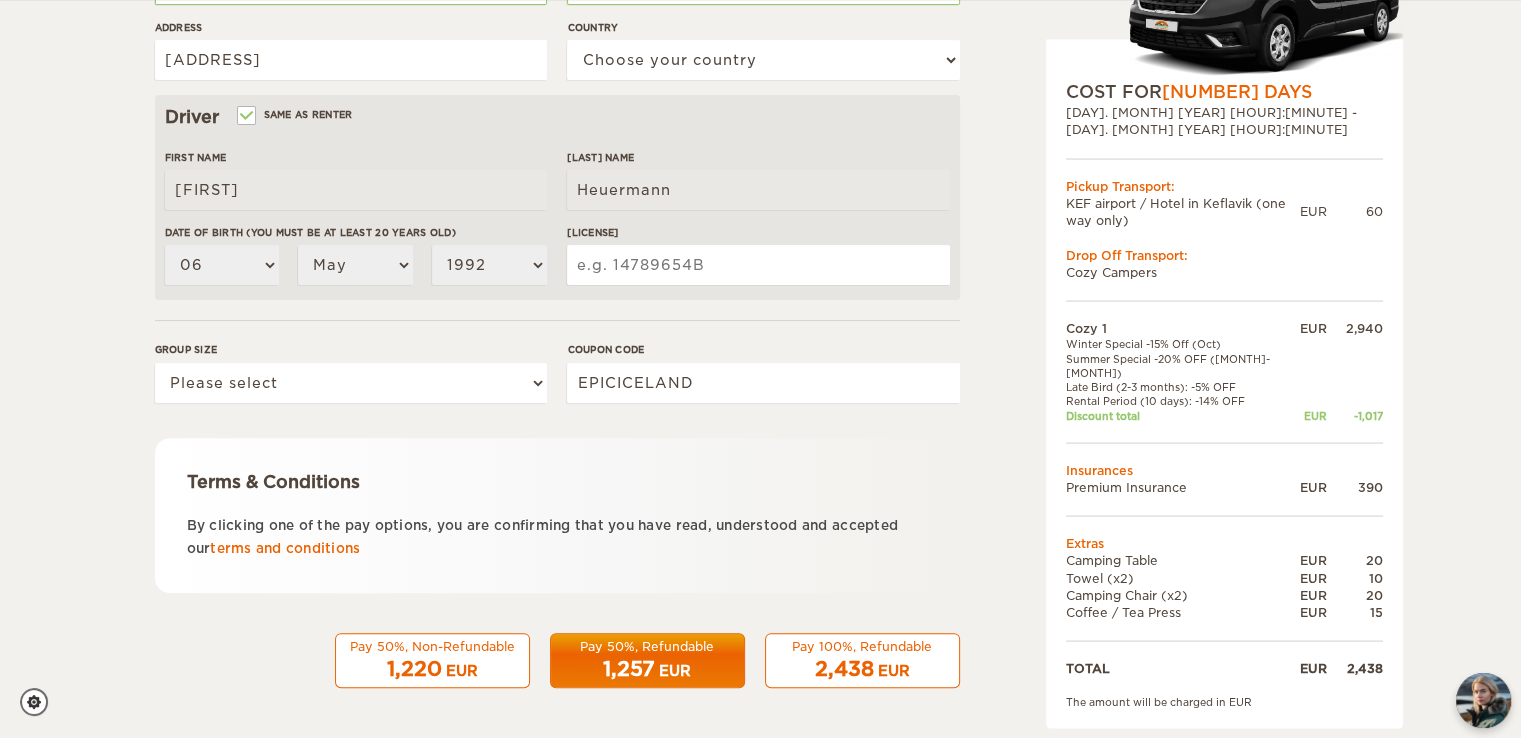 click on "1,220
EUR" at bounding box center [432, 669] 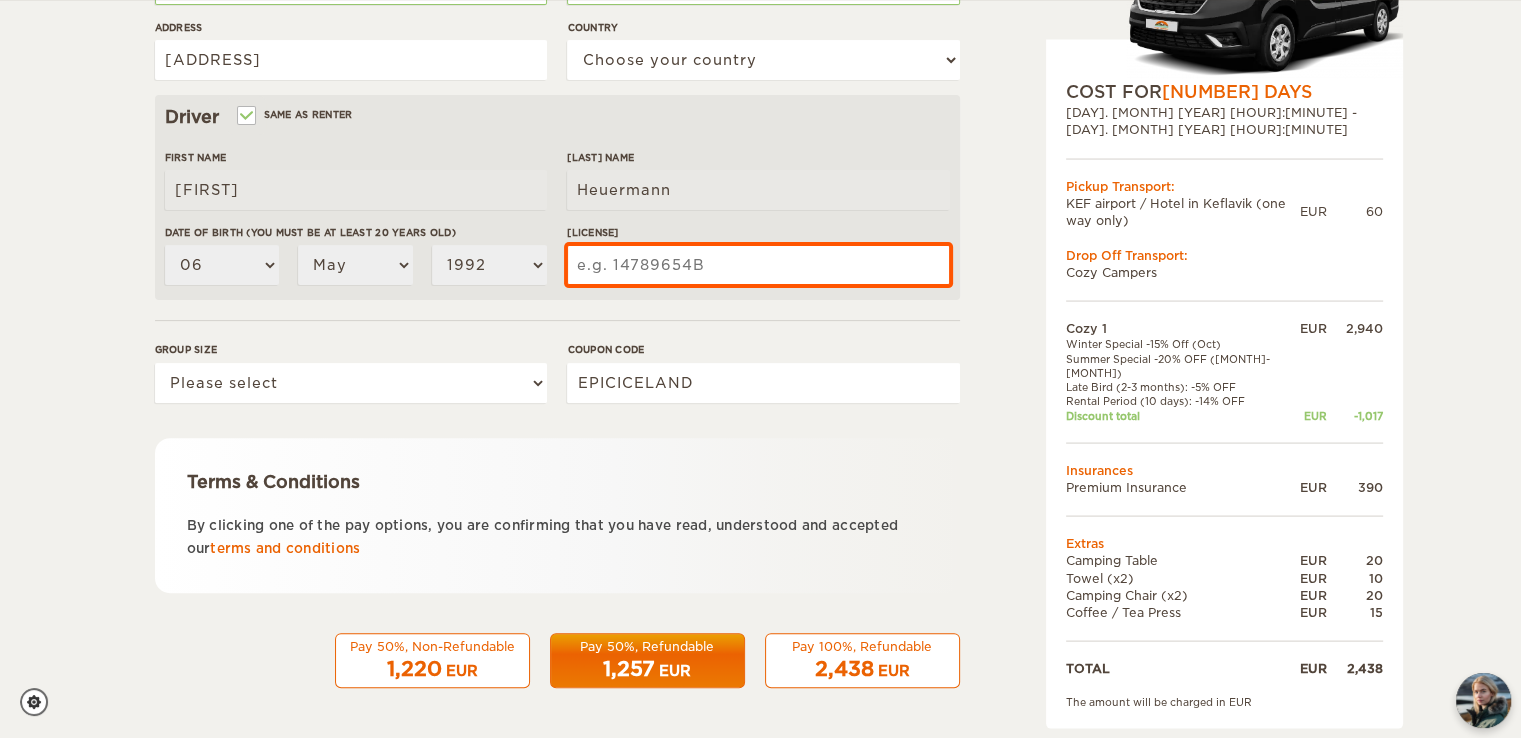 scroll, scrollTop: 547, scrollLeft: 0, axis: vertical 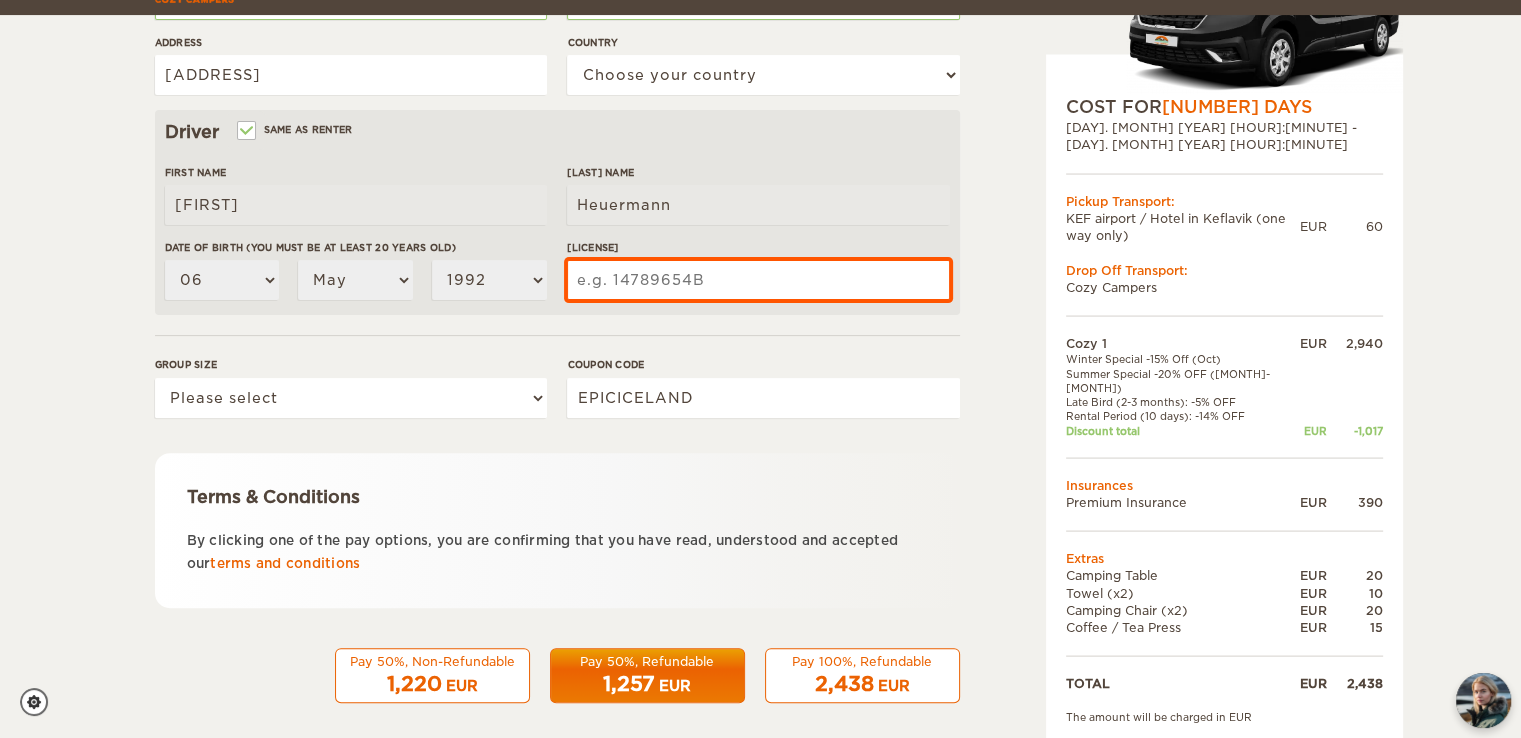 click on "[LICENSE]" at bounding box center (758, 280) 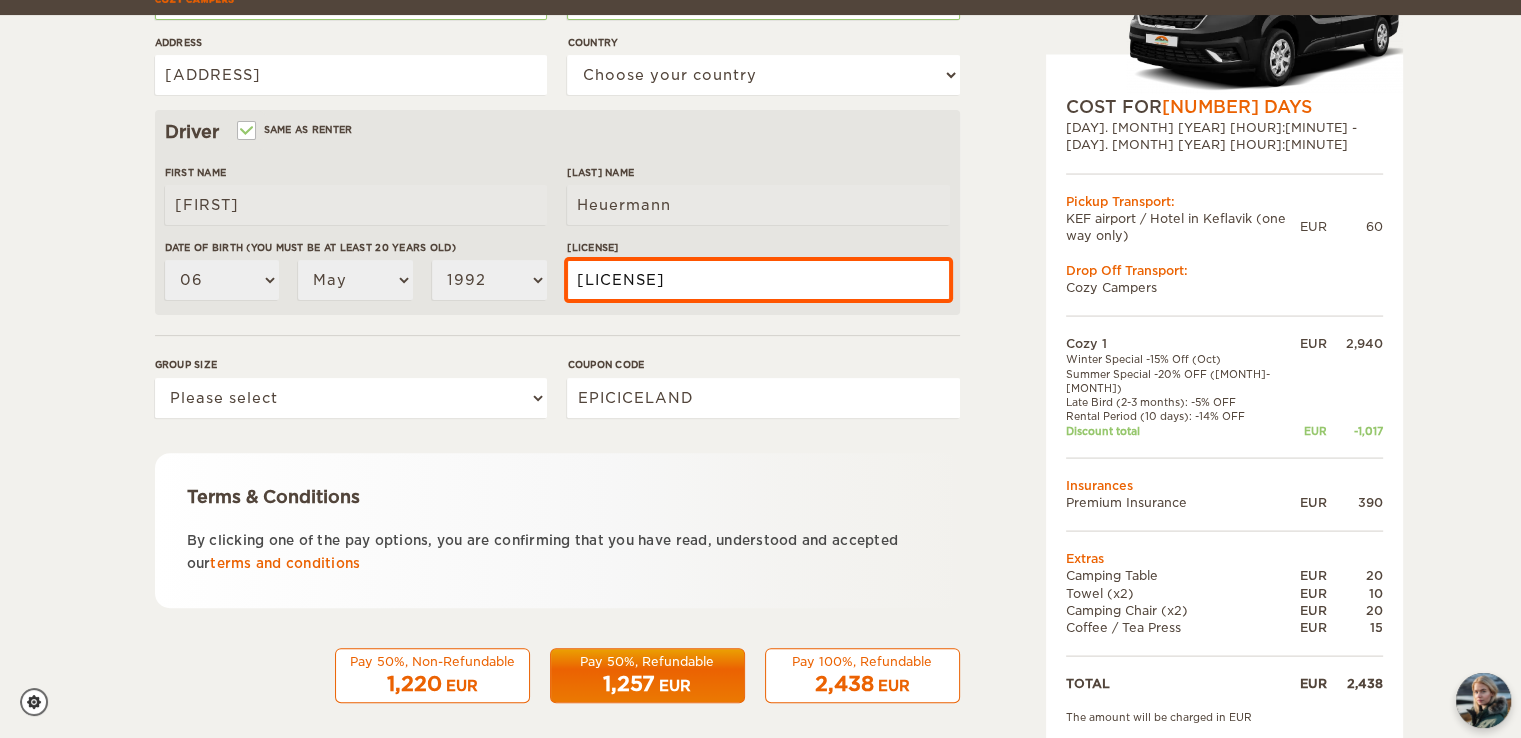 type on "[LICENSE]" 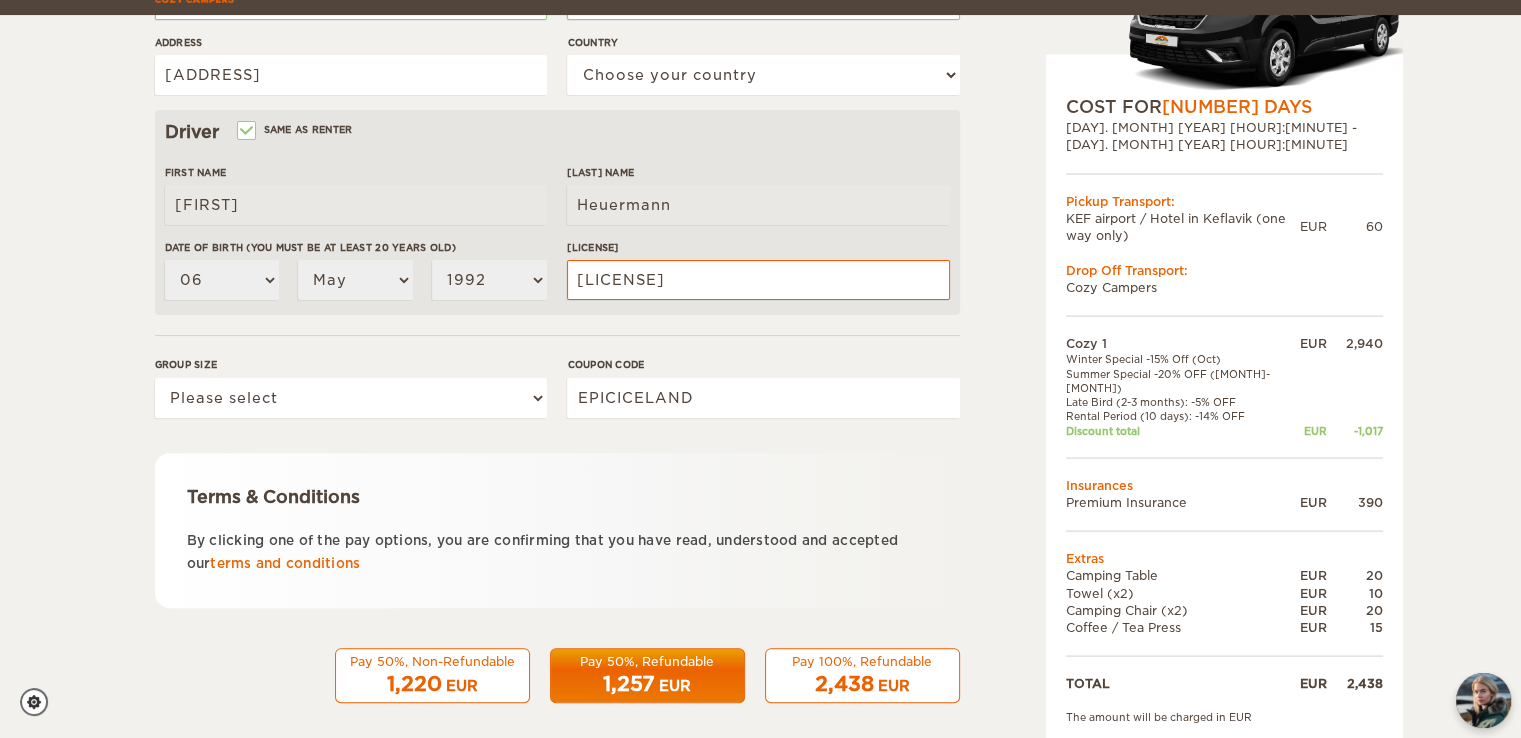 click on "EUR" at bounding box center [462, 686] 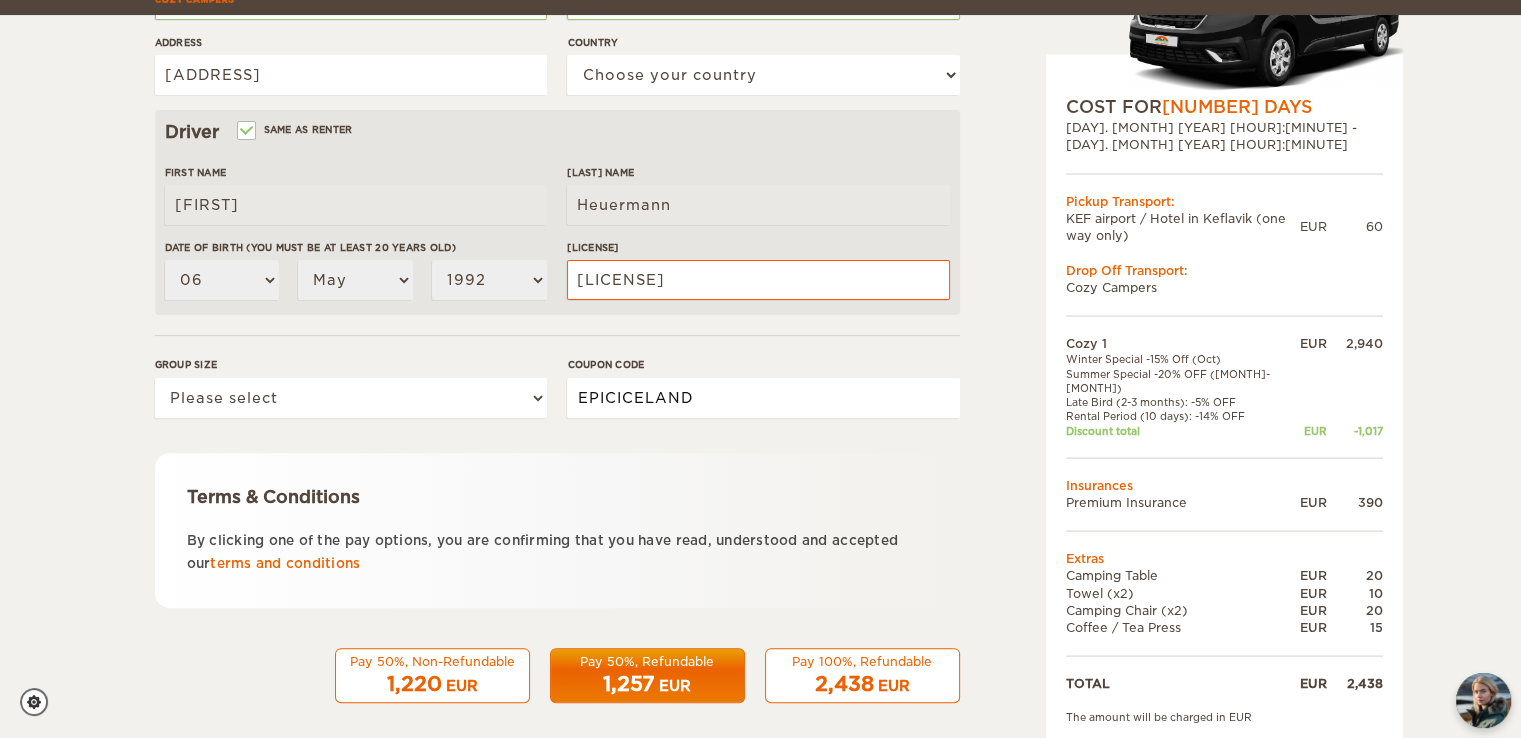 click on "EPICICELAND" at bounding box center (763, 398) 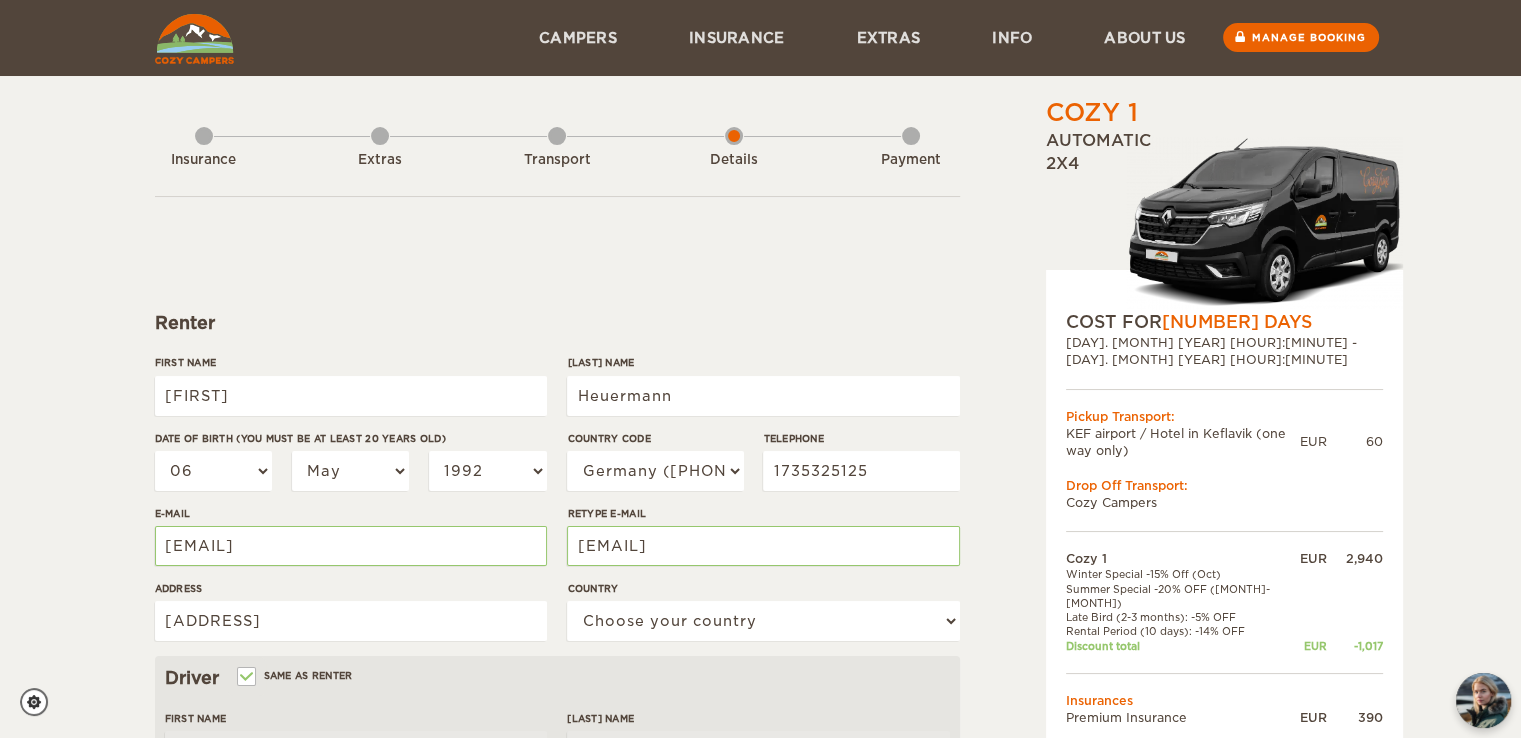 scroll, scrollTop: 0, scrollLeft: 0, axis: both 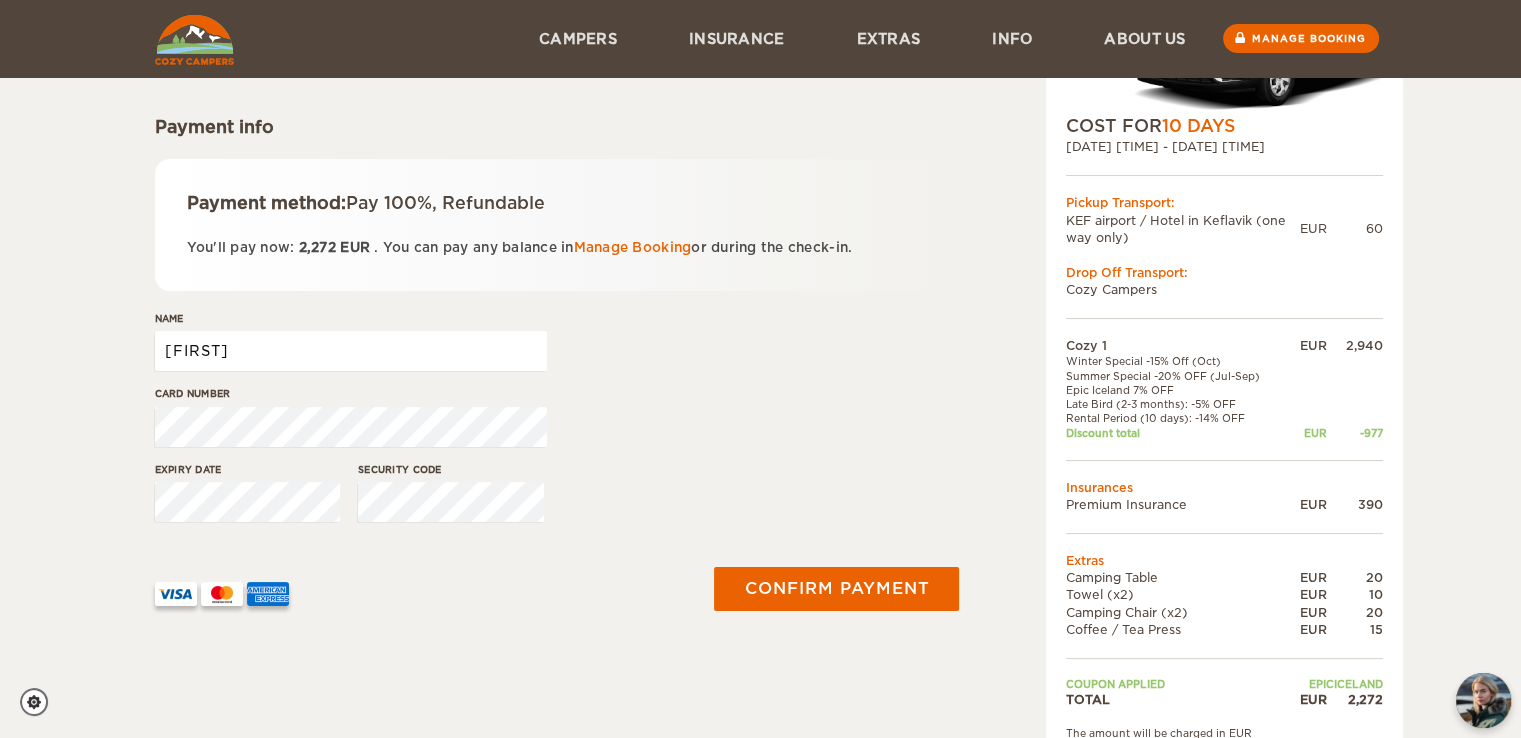 click on "[FIRST]" at bounding box center (351, 351) 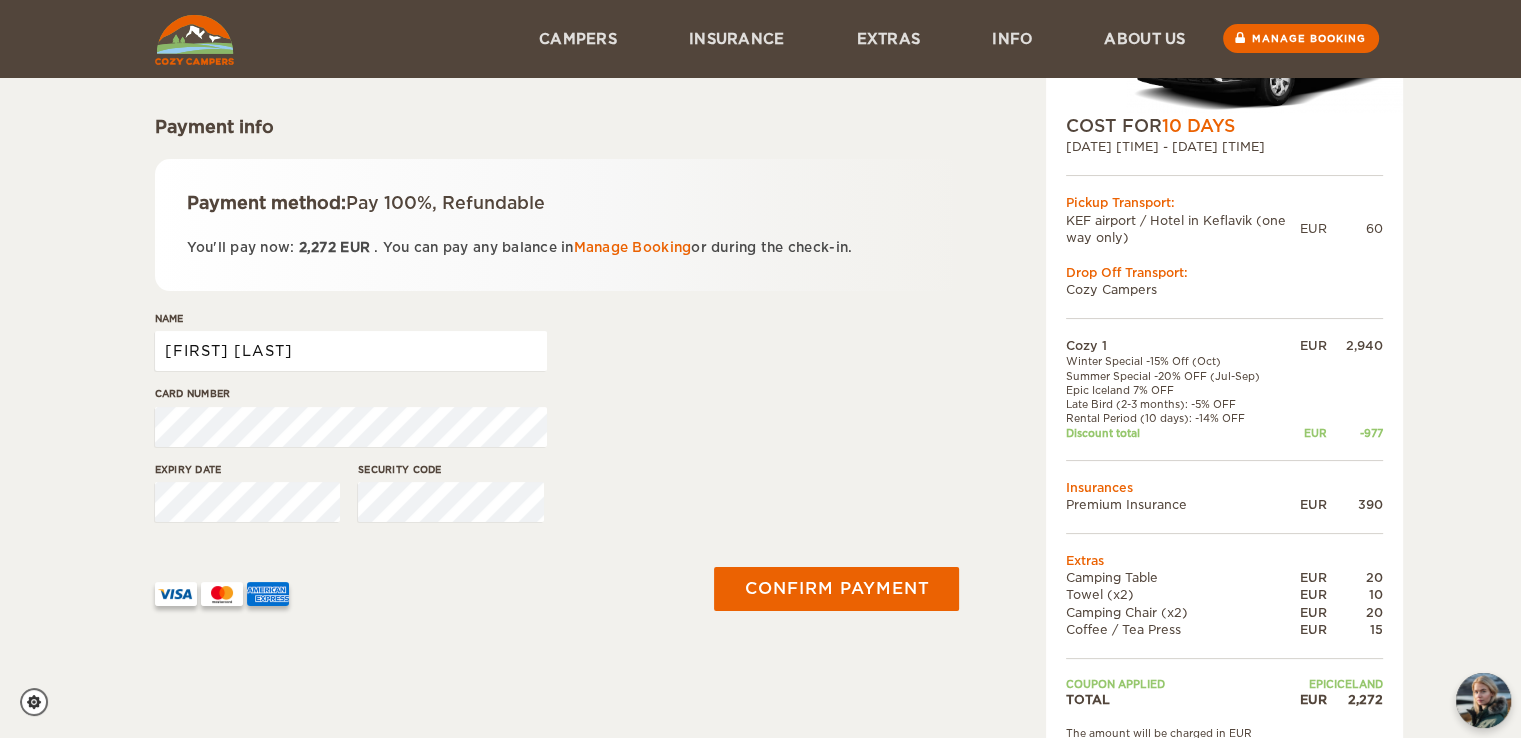 type on "[FIRST] [LAST]" 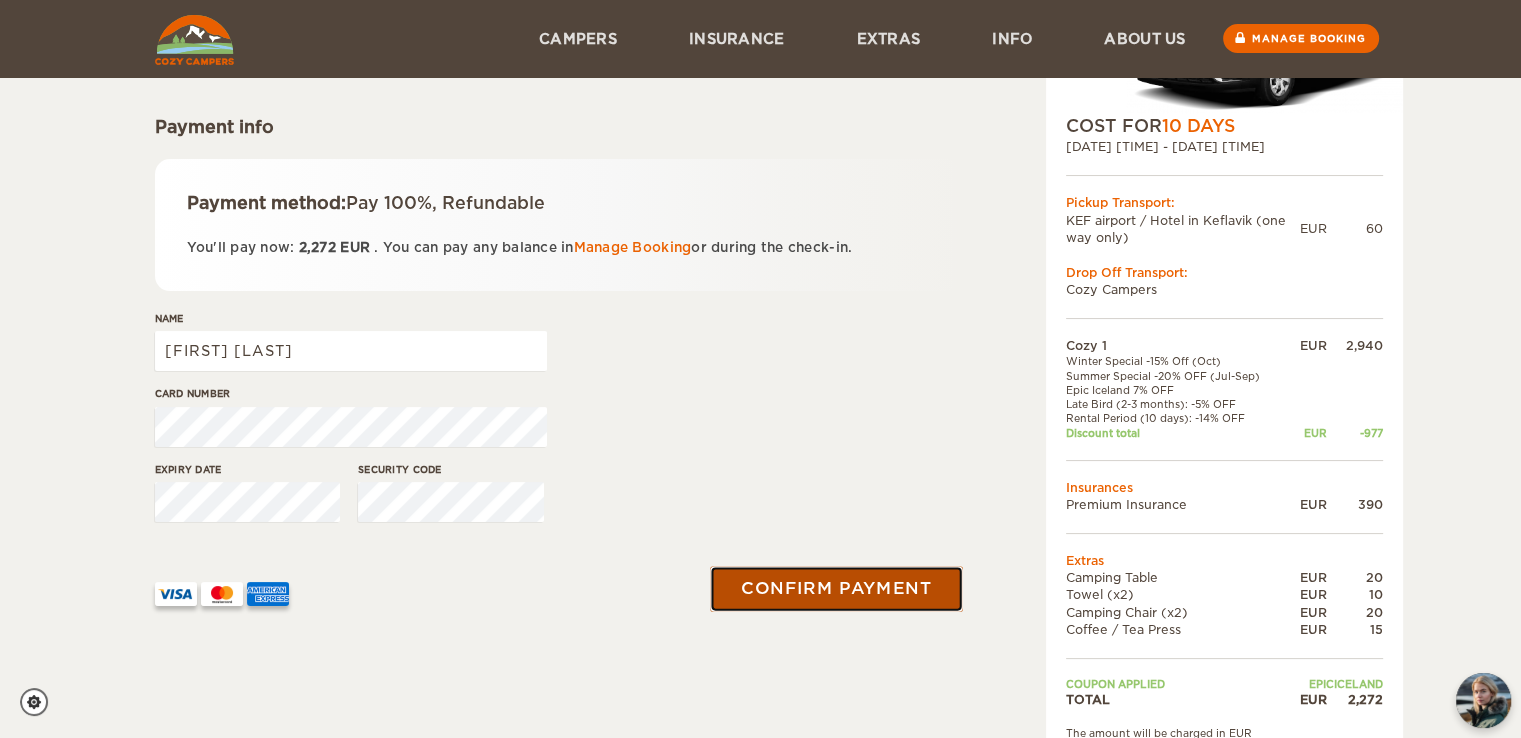 click on "Confirm payment" at bounding box center [837, 588] 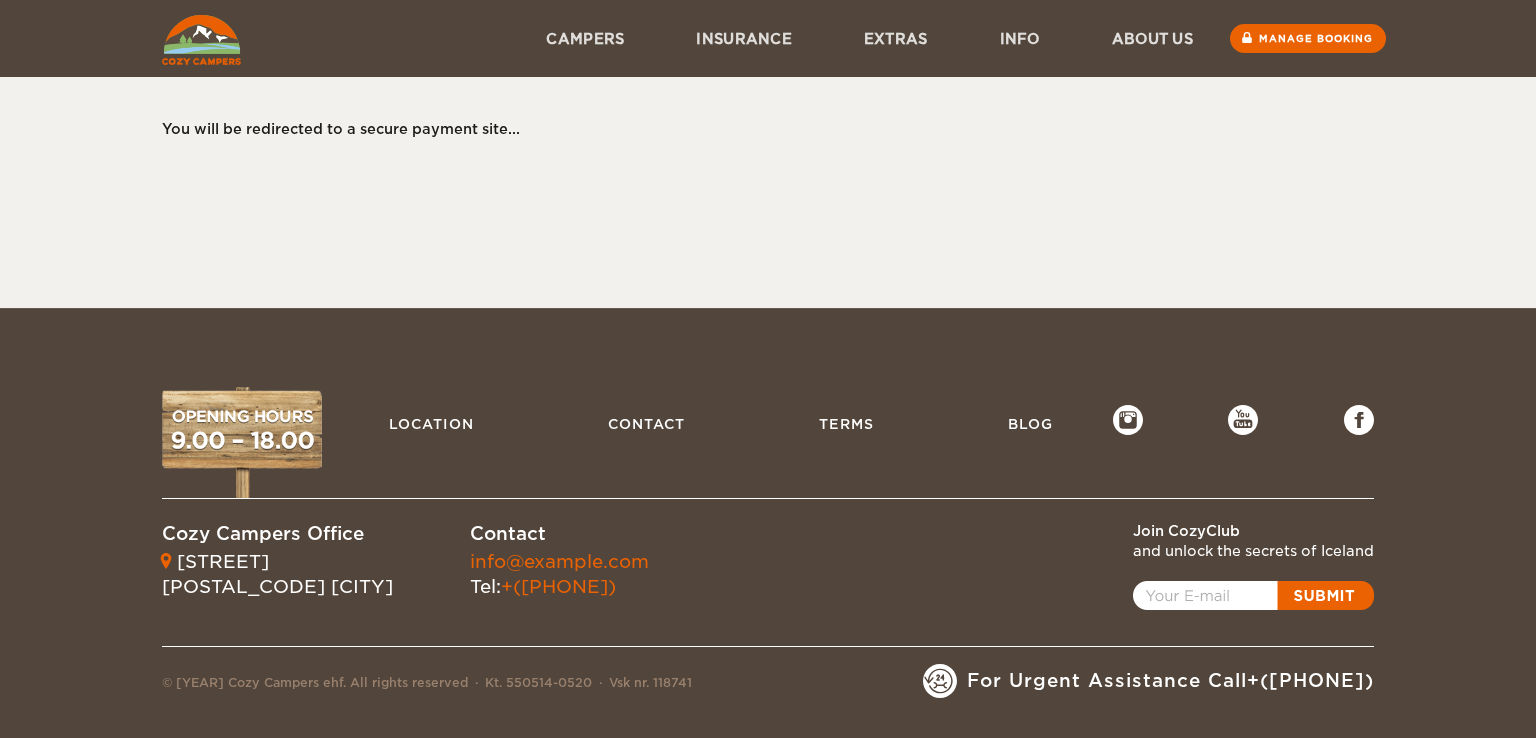 scroll, scrollTop: 0, scrollLeft: 0, axis: both 